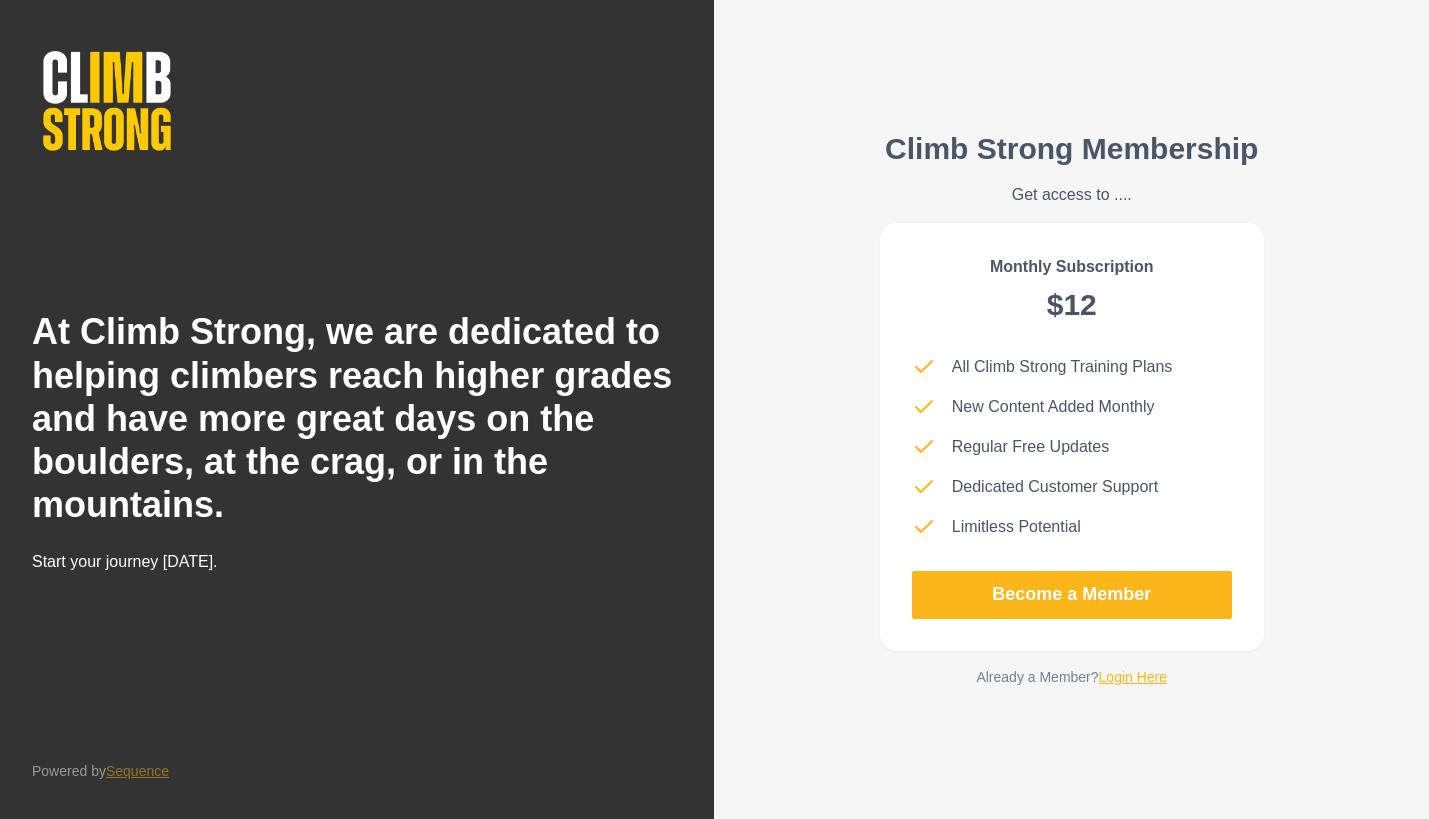 scroll, scrollTop: 0, scrollLeft: 0, axis: both 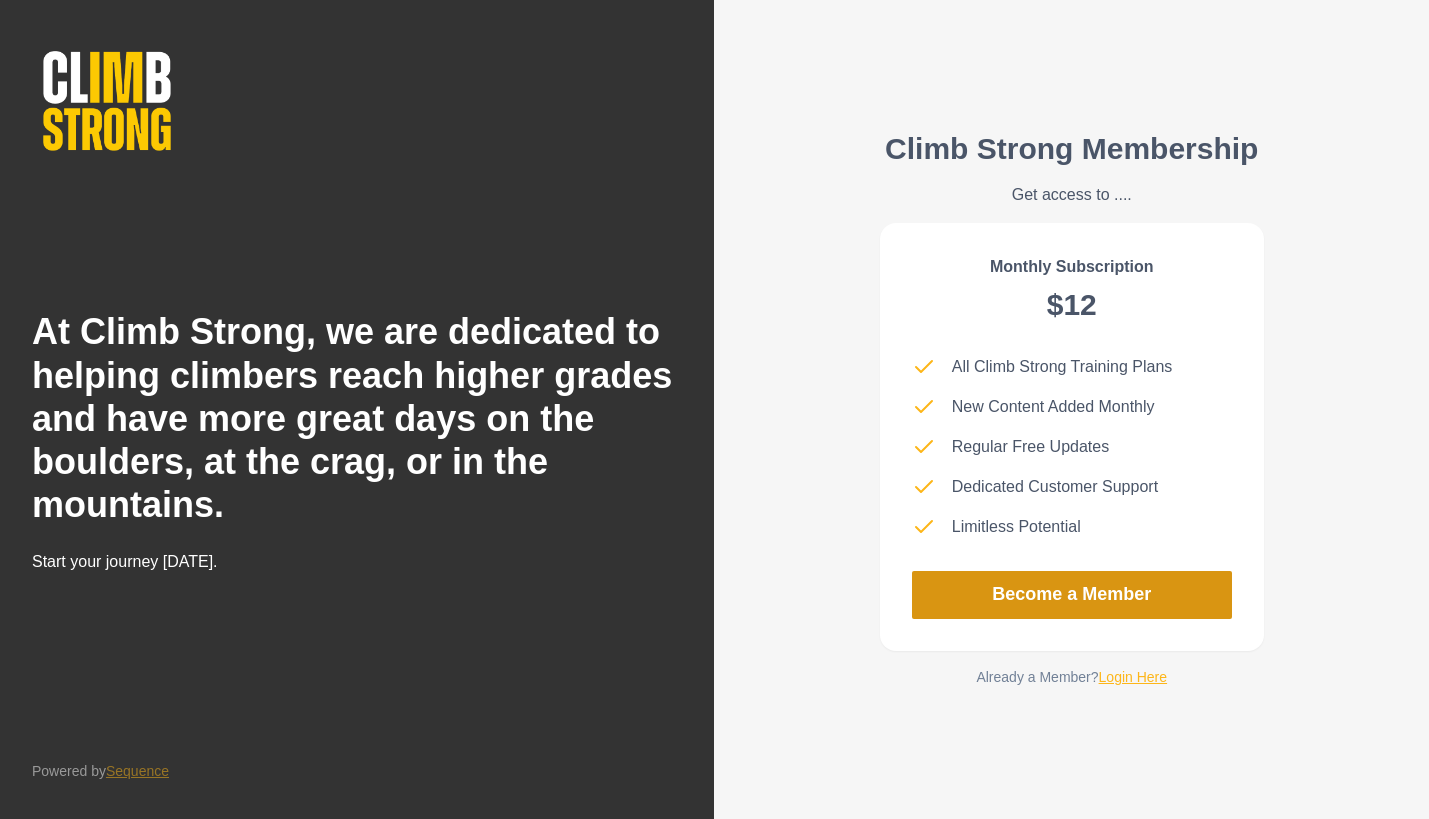 click on "Become a Member" at bounding box center (1072, 595) 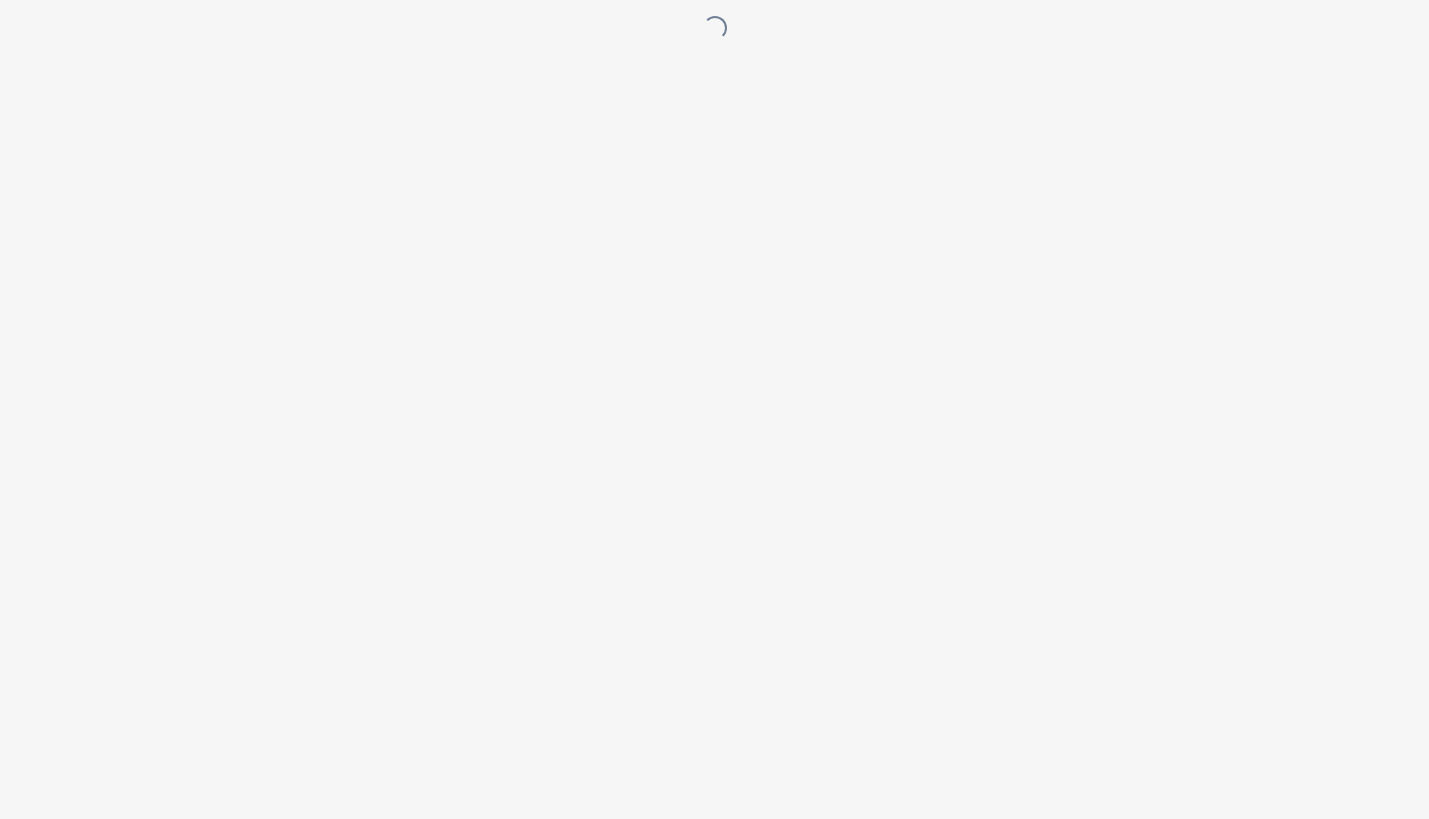 scroll, scrollTop: 0, scrollLeft: 0, axis: both 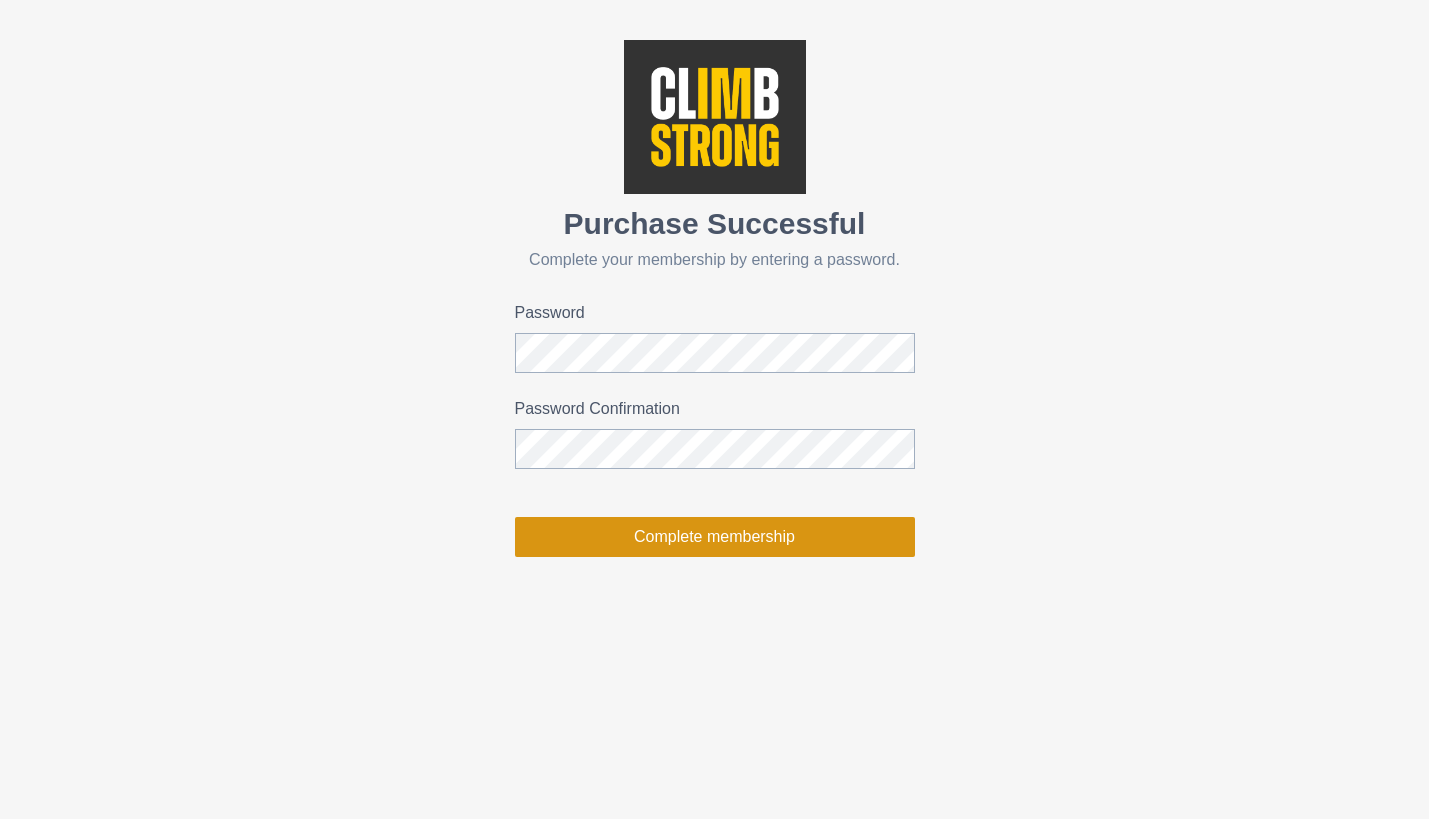 click on "Complete membership" at bounding box center (715, 537) 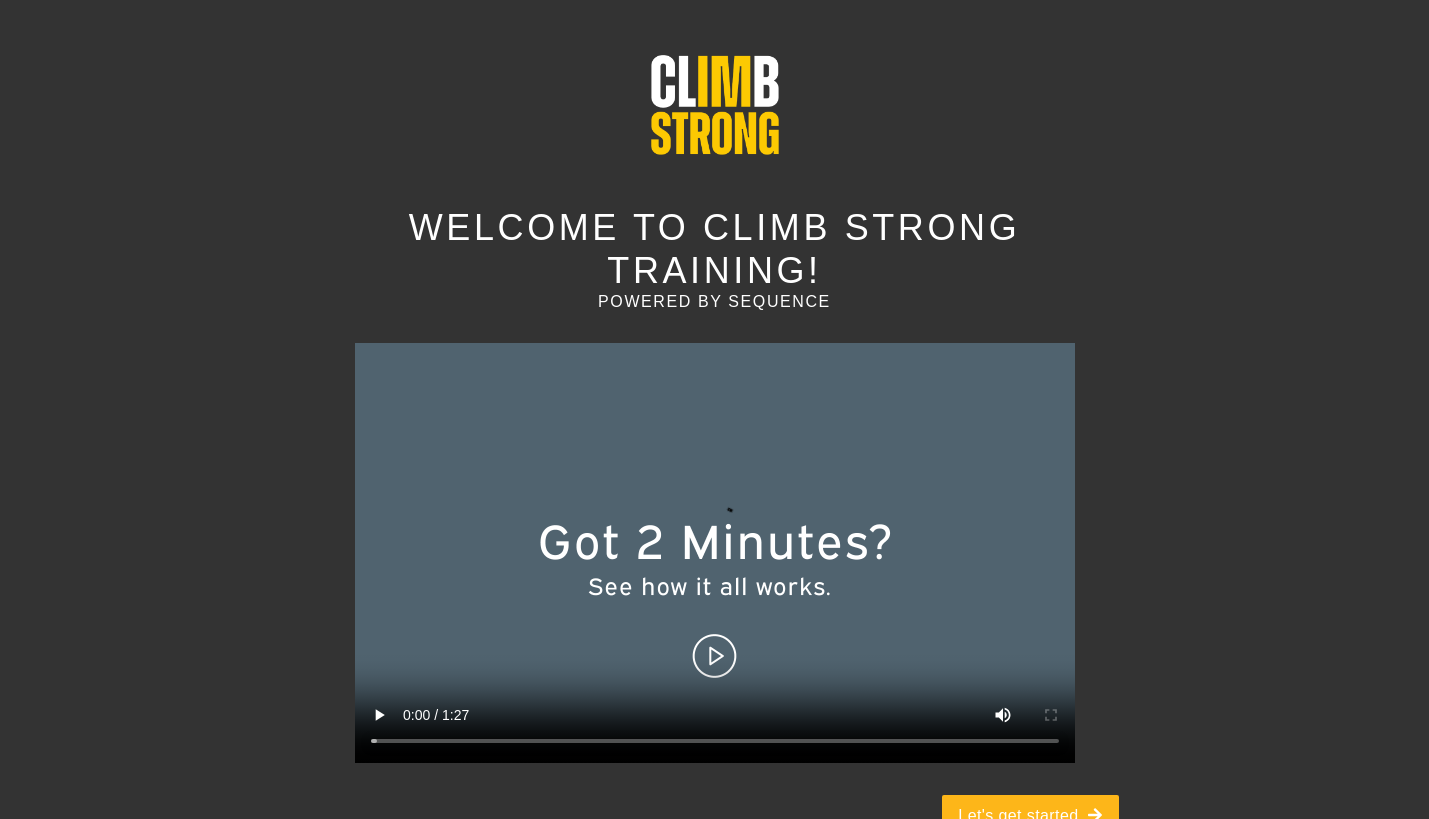 scroll, scrollTop: 25, scrollLeft: 0, axis: vertical 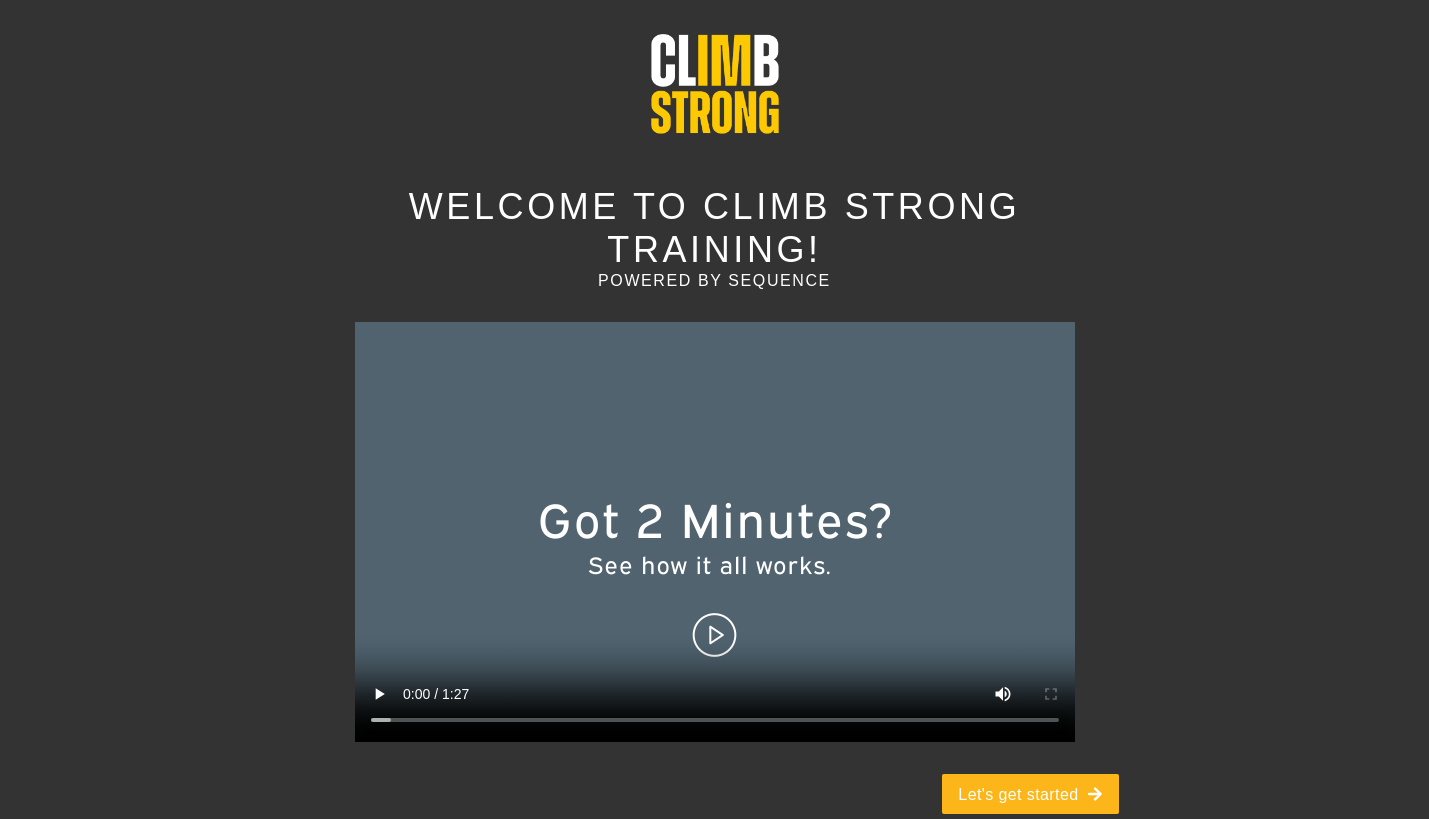 click at bounding box center [715, 532] 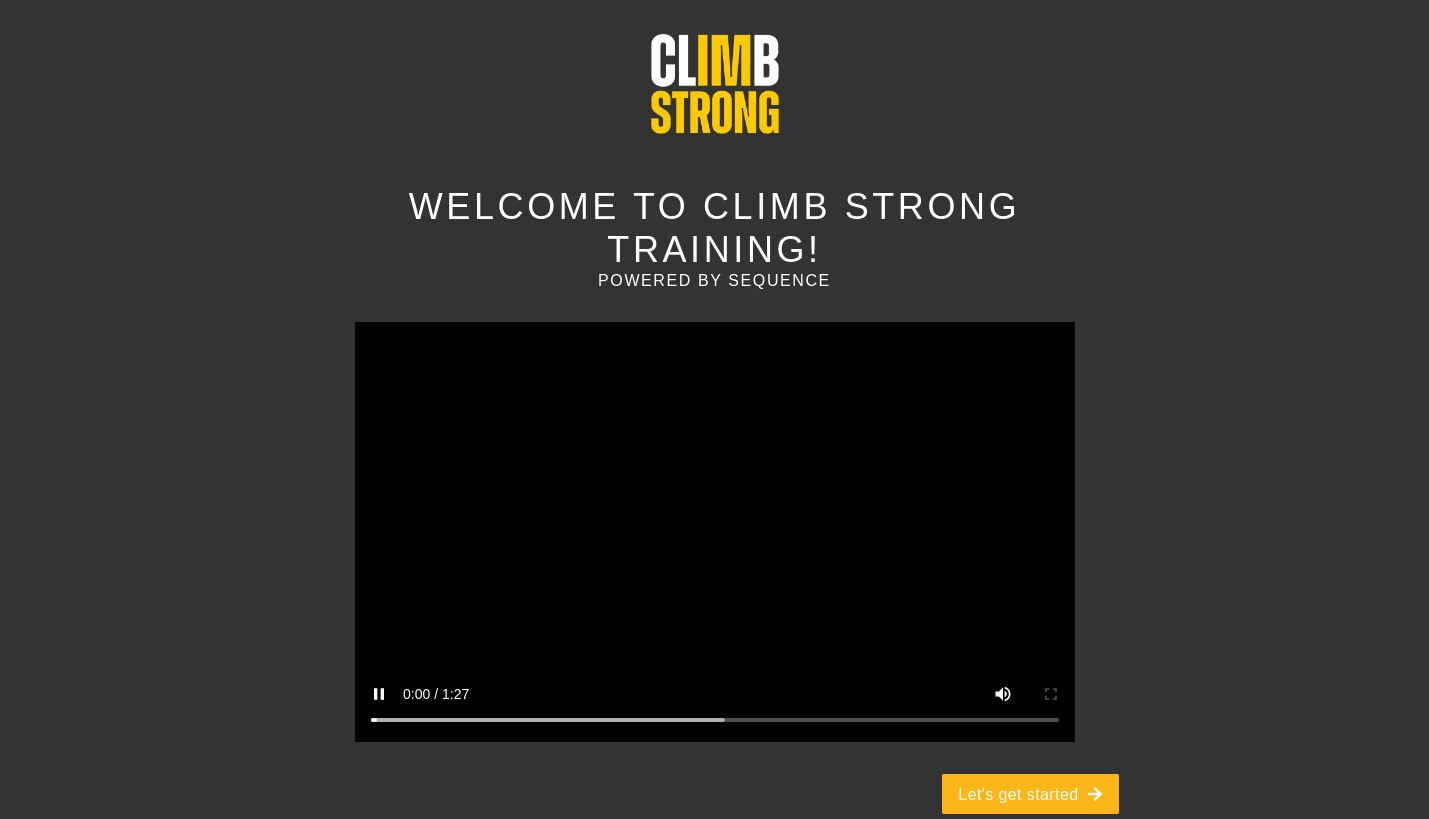 scroll, scrollTop: 0, scrollLeft: 0, axis: both 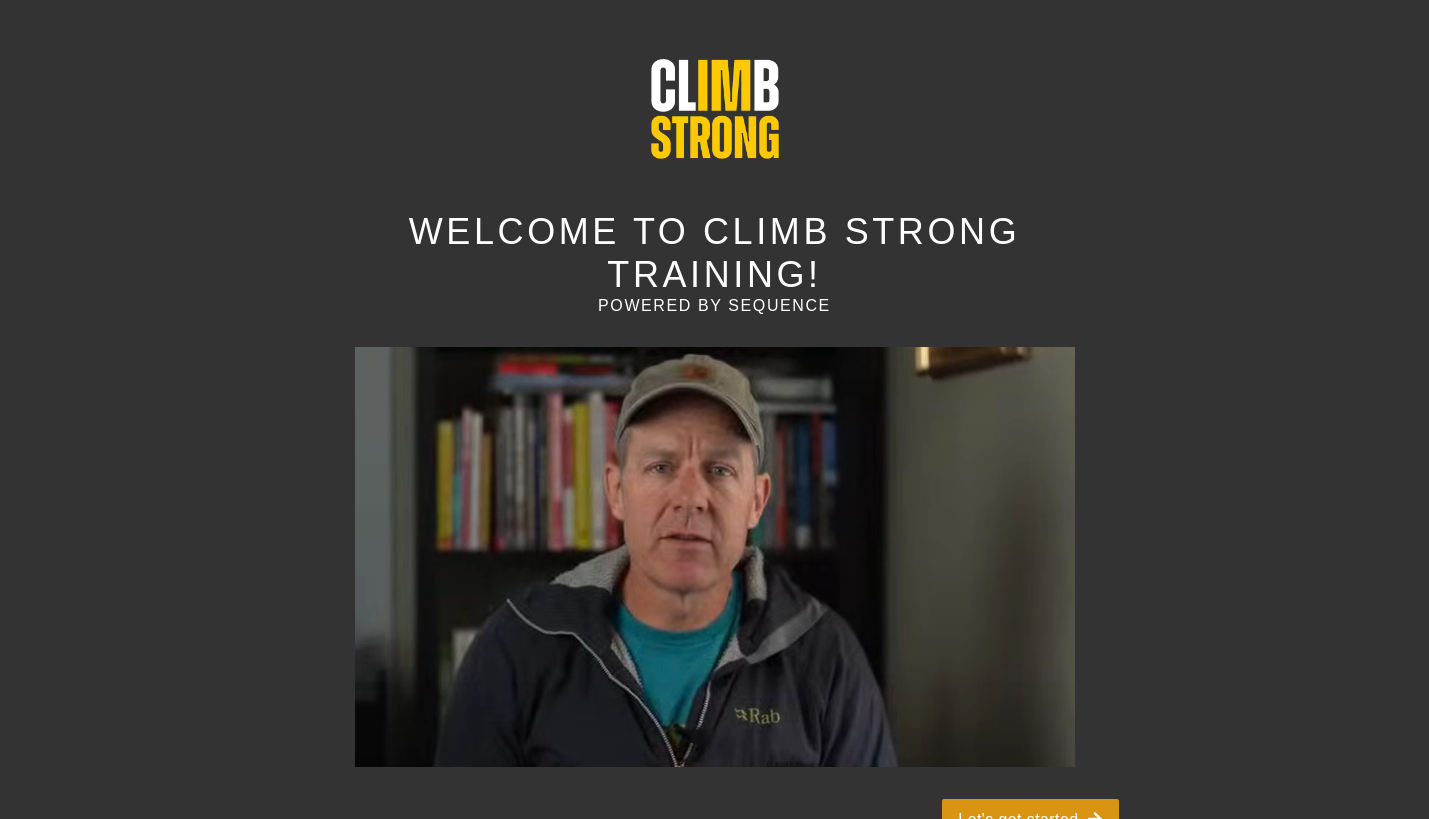 click on "Let's get started" at bounding box center (1030, 819) 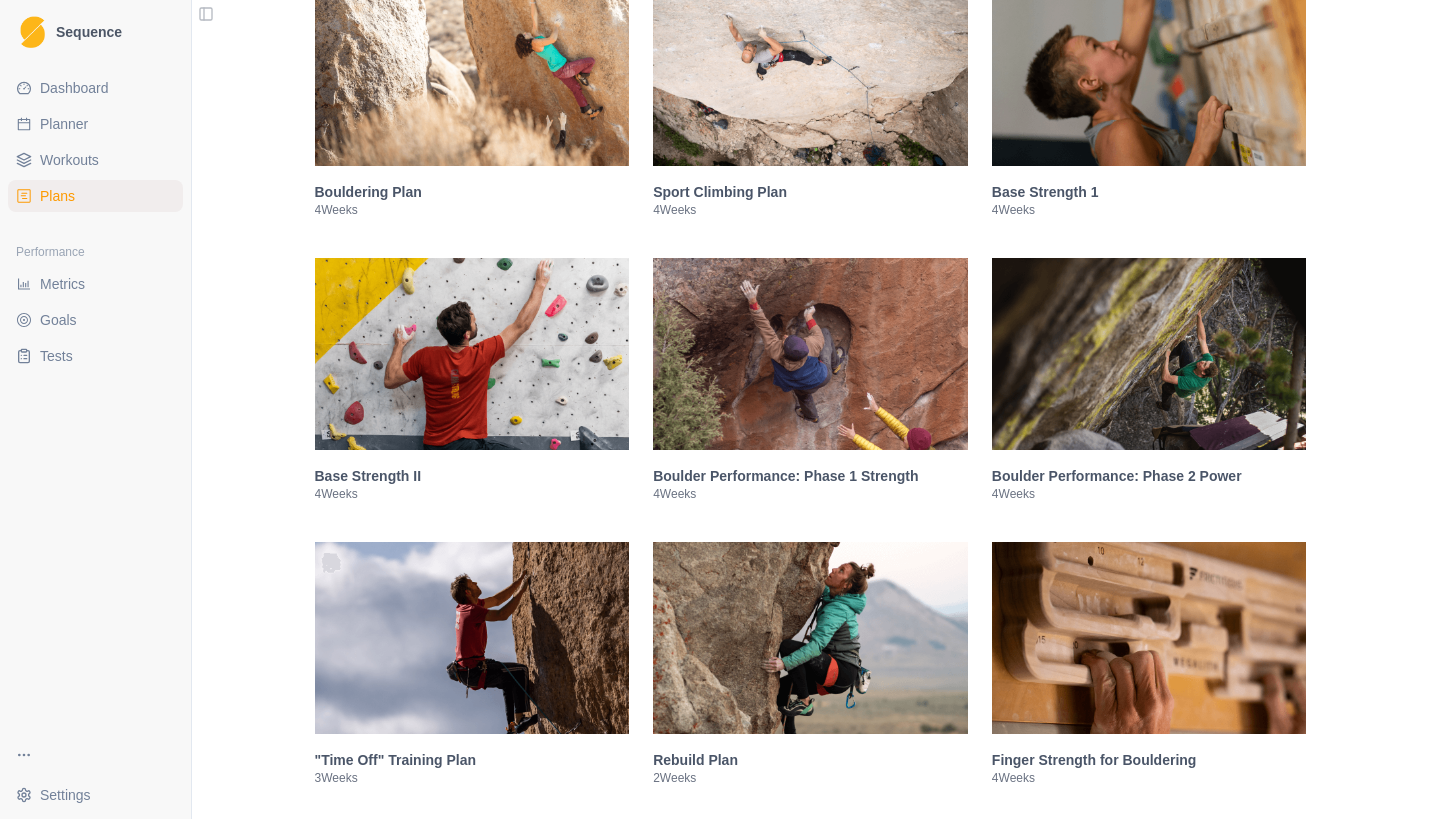 scroll, scrollTop: 304, scrollLeft: 0, axis: vertical 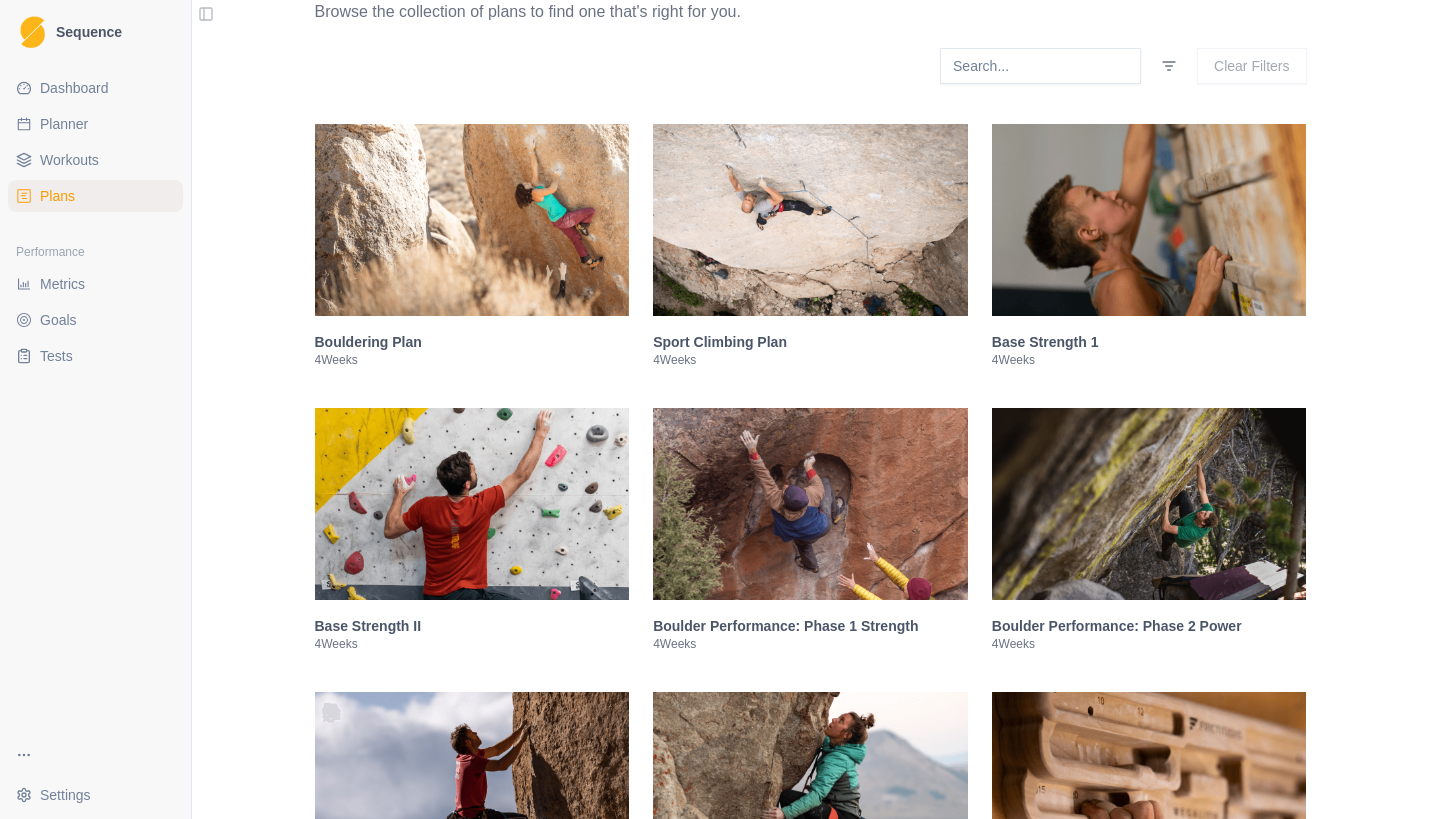 click at bounding box center (810, 220) 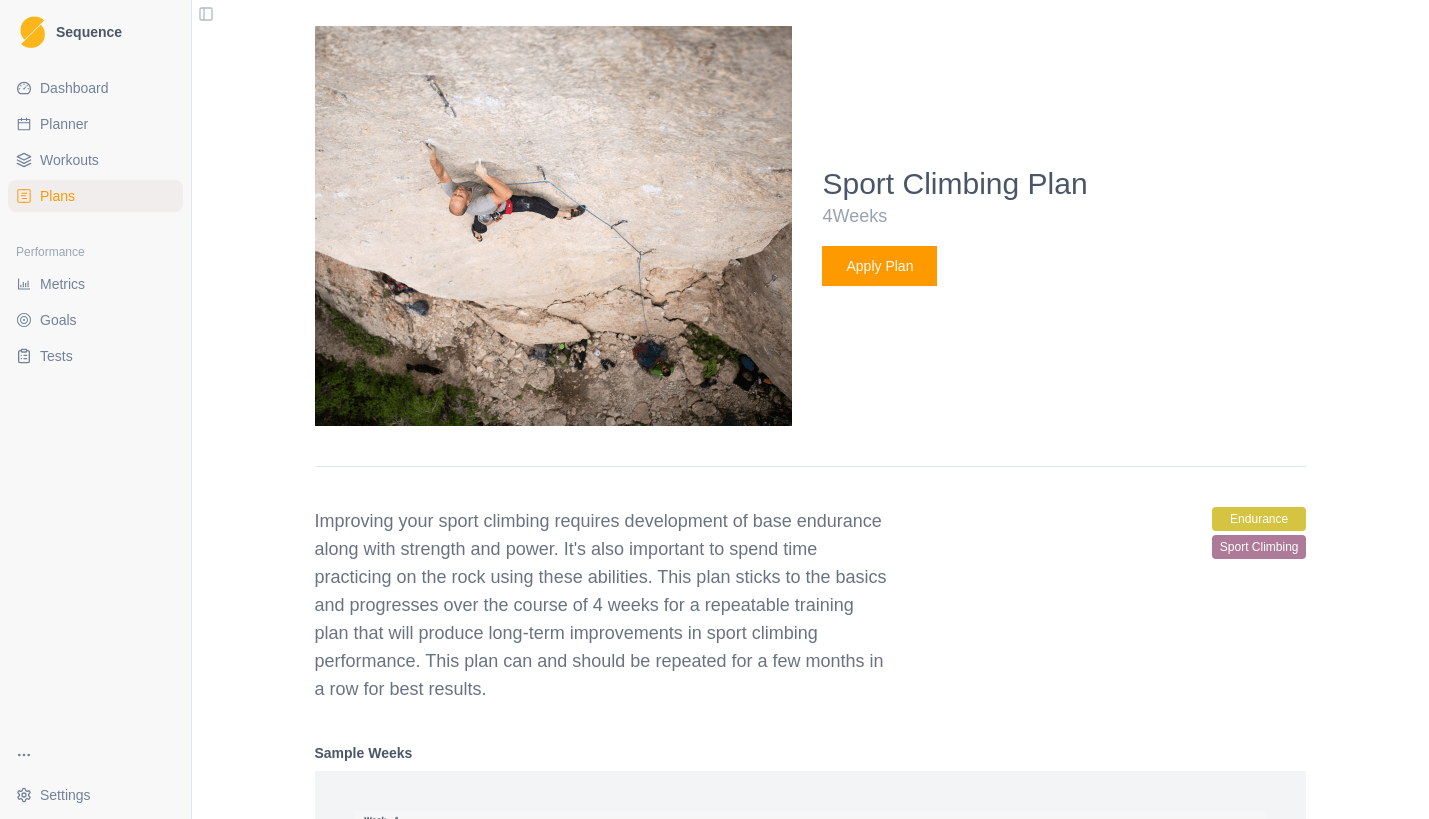 scroll, scrollTop: 736, scrollLeft: 0, axis: vertical 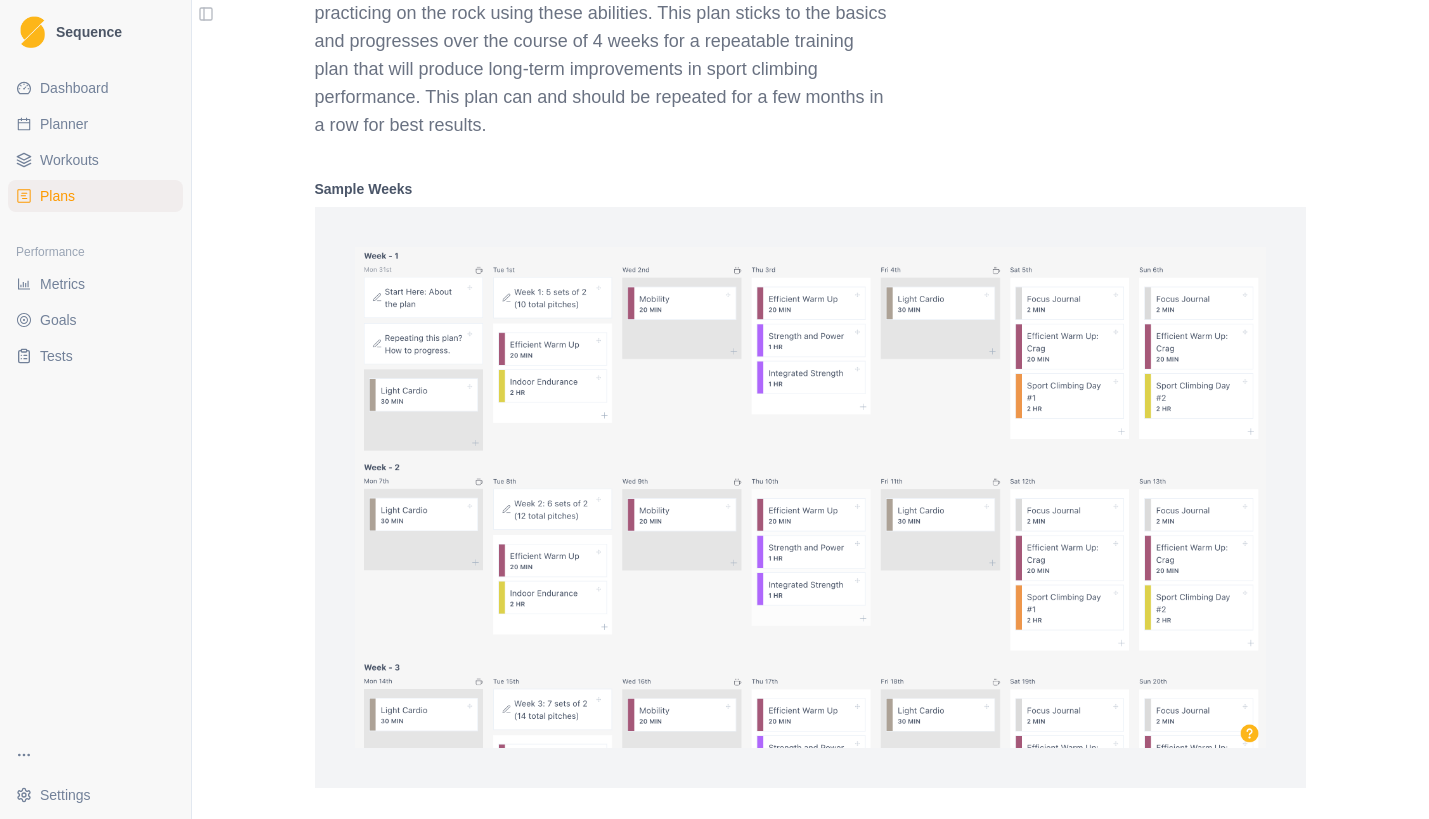 click at bounding box center (811, 497) 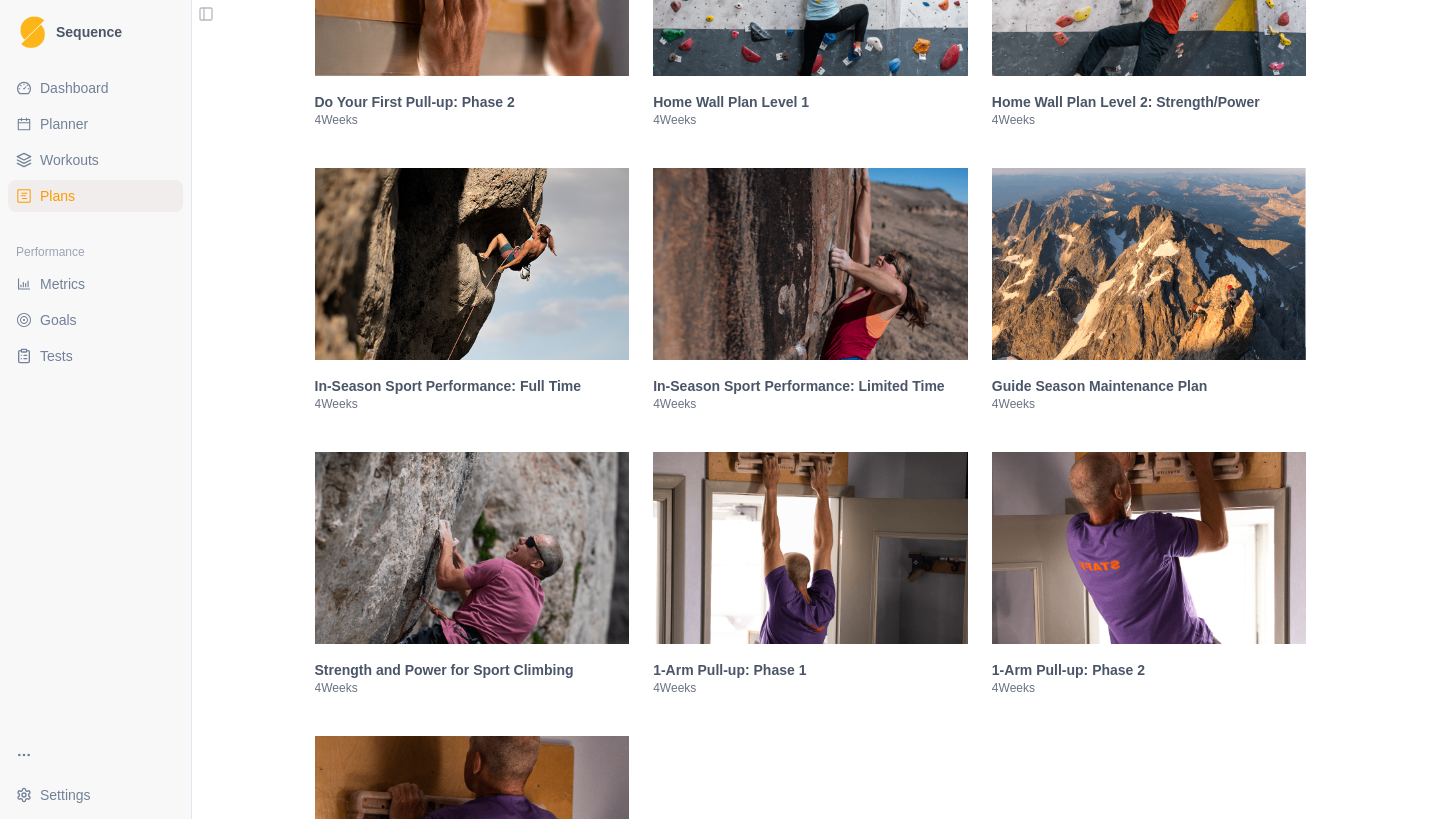 scroll, scrollTop: 4483, scrollLeft: 0, axis: vertical 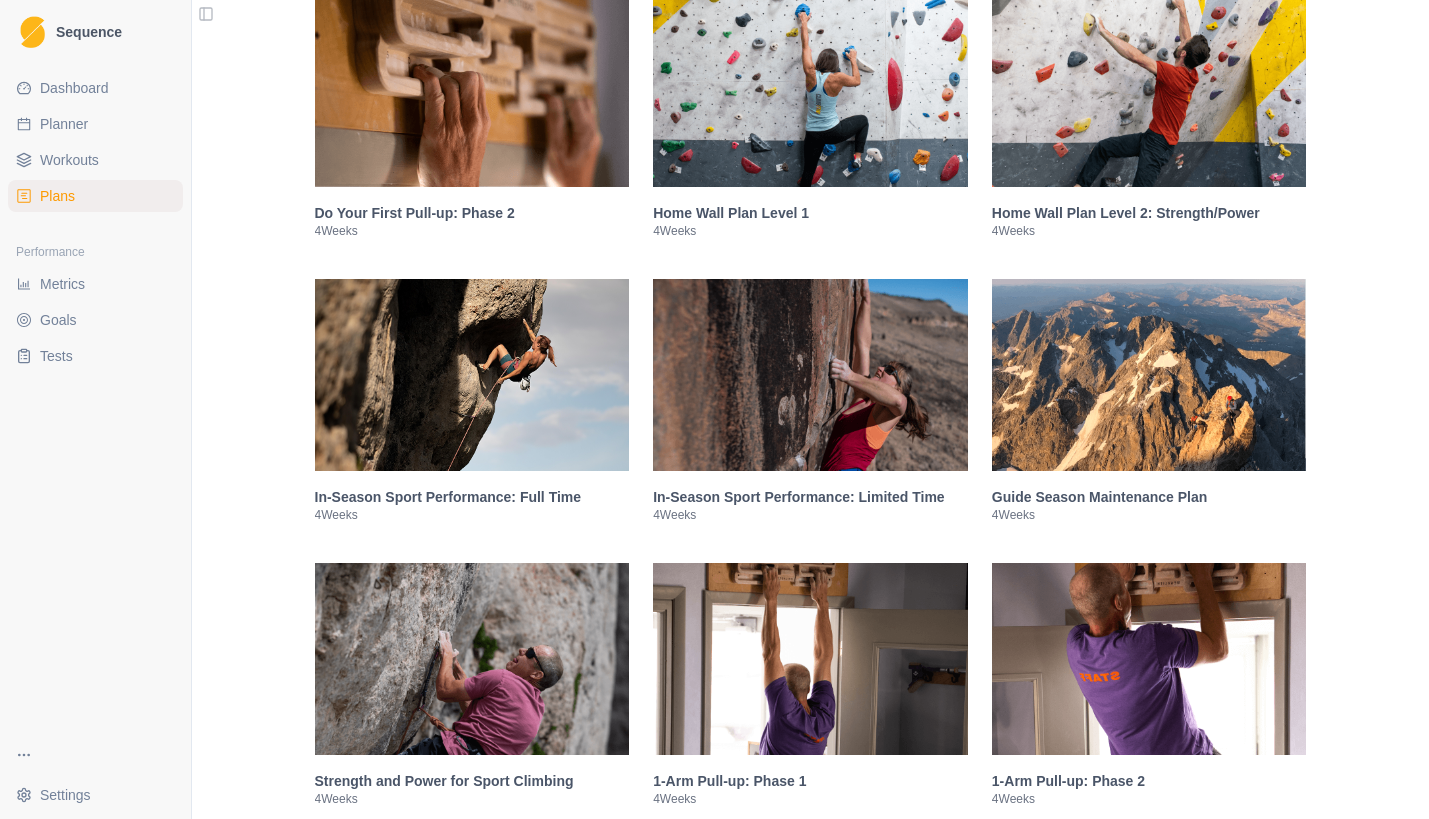 click on "In-Season Sport Performance: Limited Time" at bounding box center [810, 497] 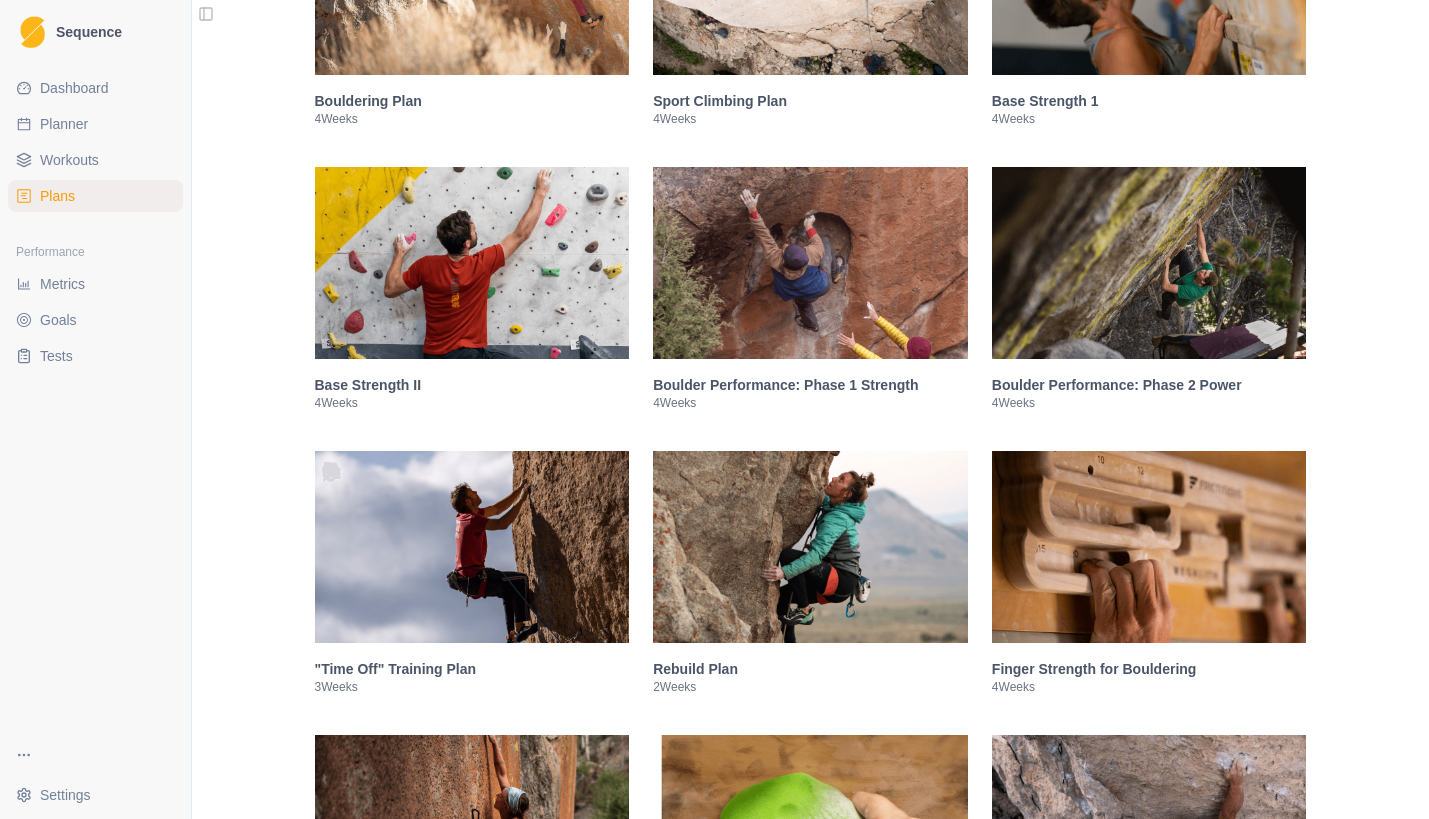 scroll, scrollTop: 0, scrollLeft: 0, axis: both 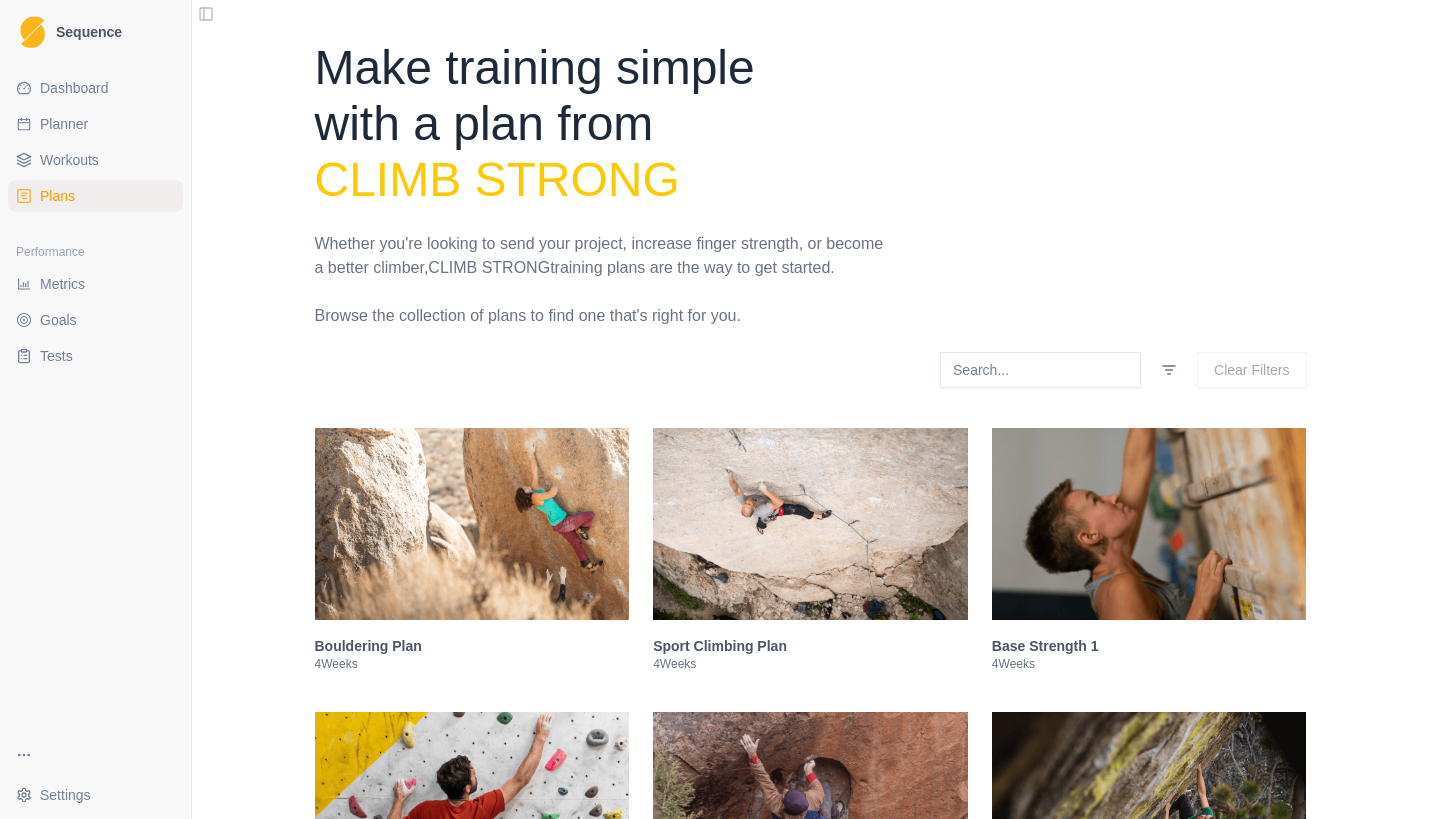 click on "Metrics" at bounding box center [62, 284] 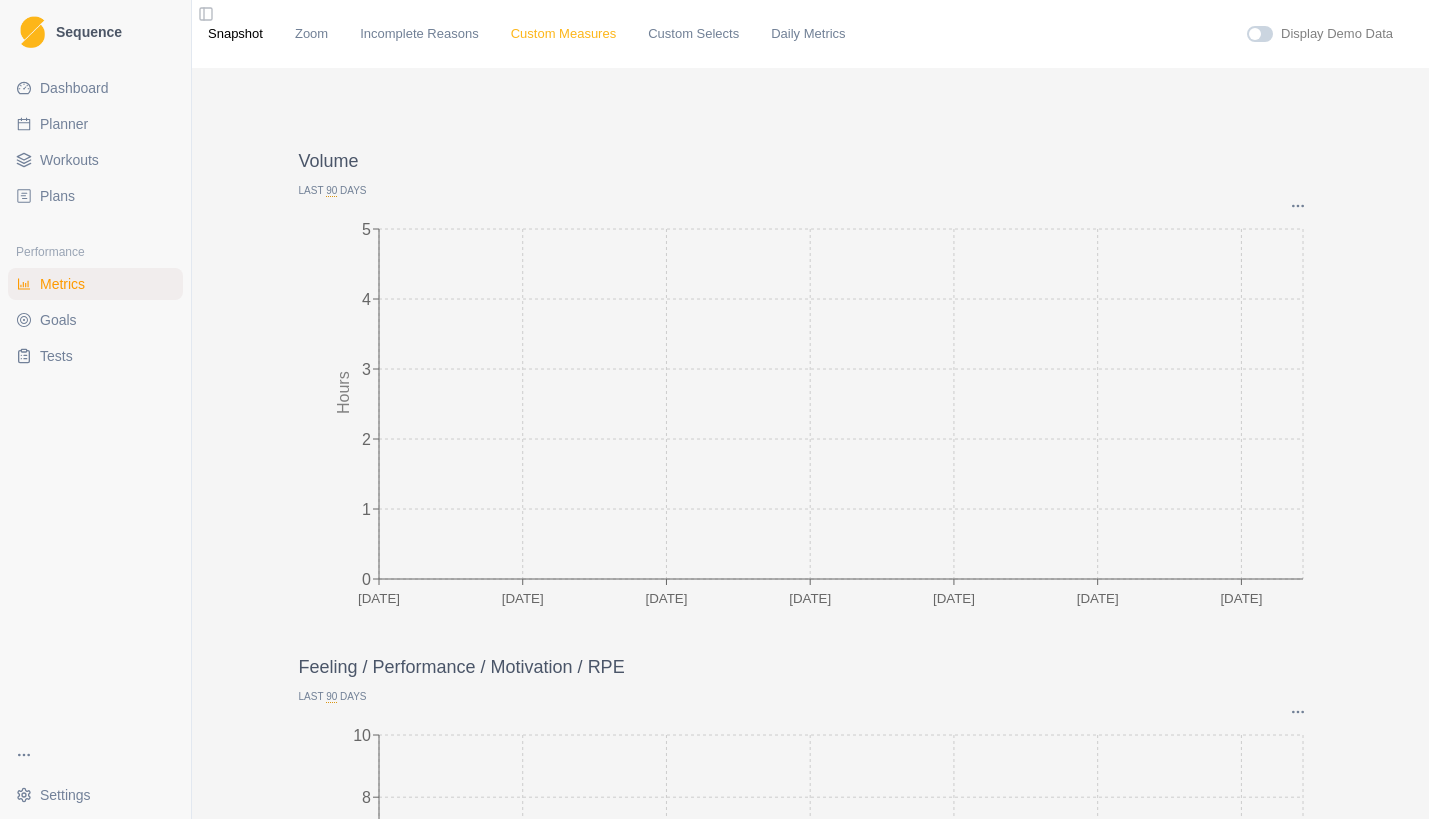 click on "Custom Measures" at bounding box center (563, 34) 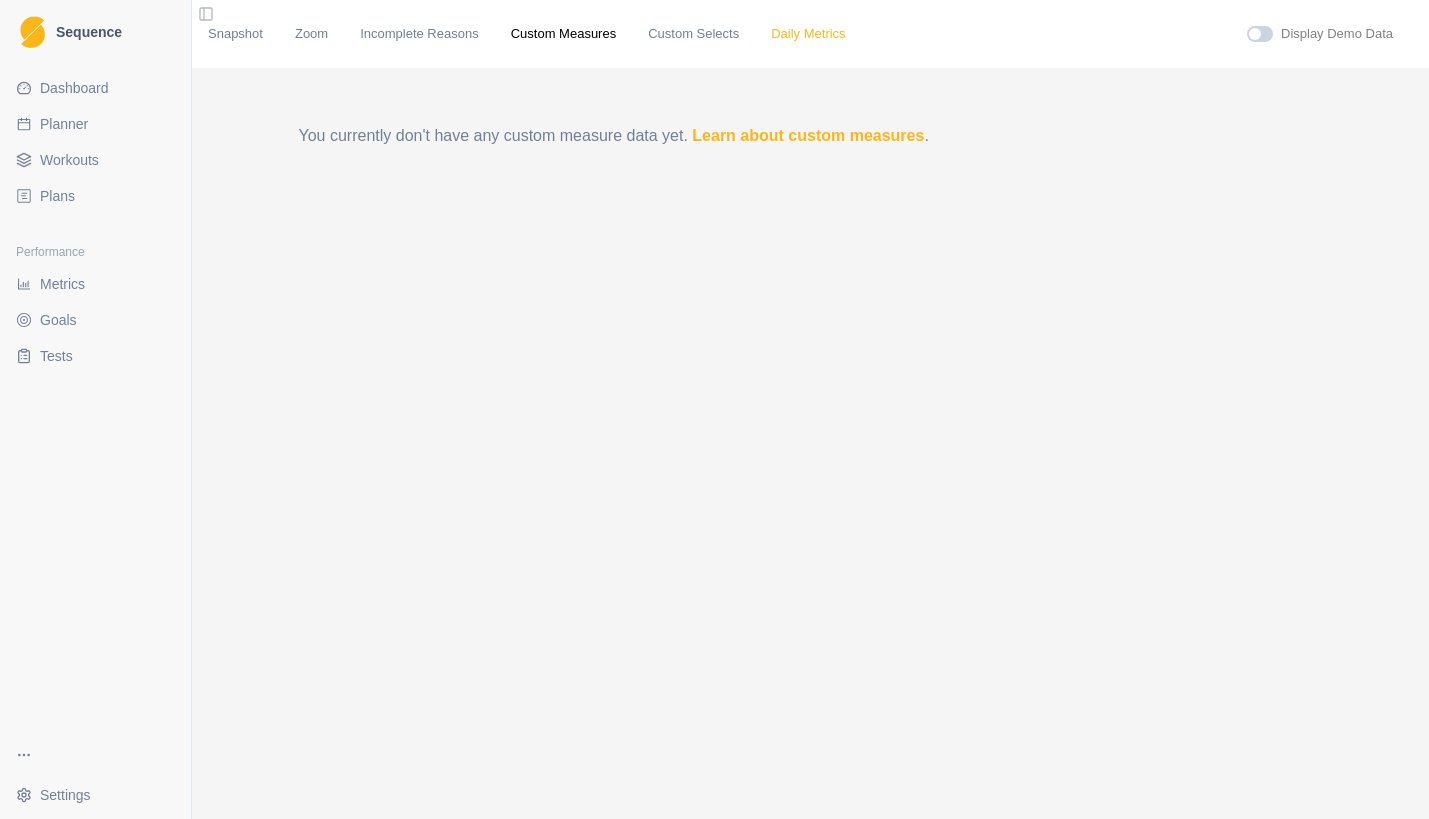 click on "Daily Metrics" at bounding box center [808, 34] 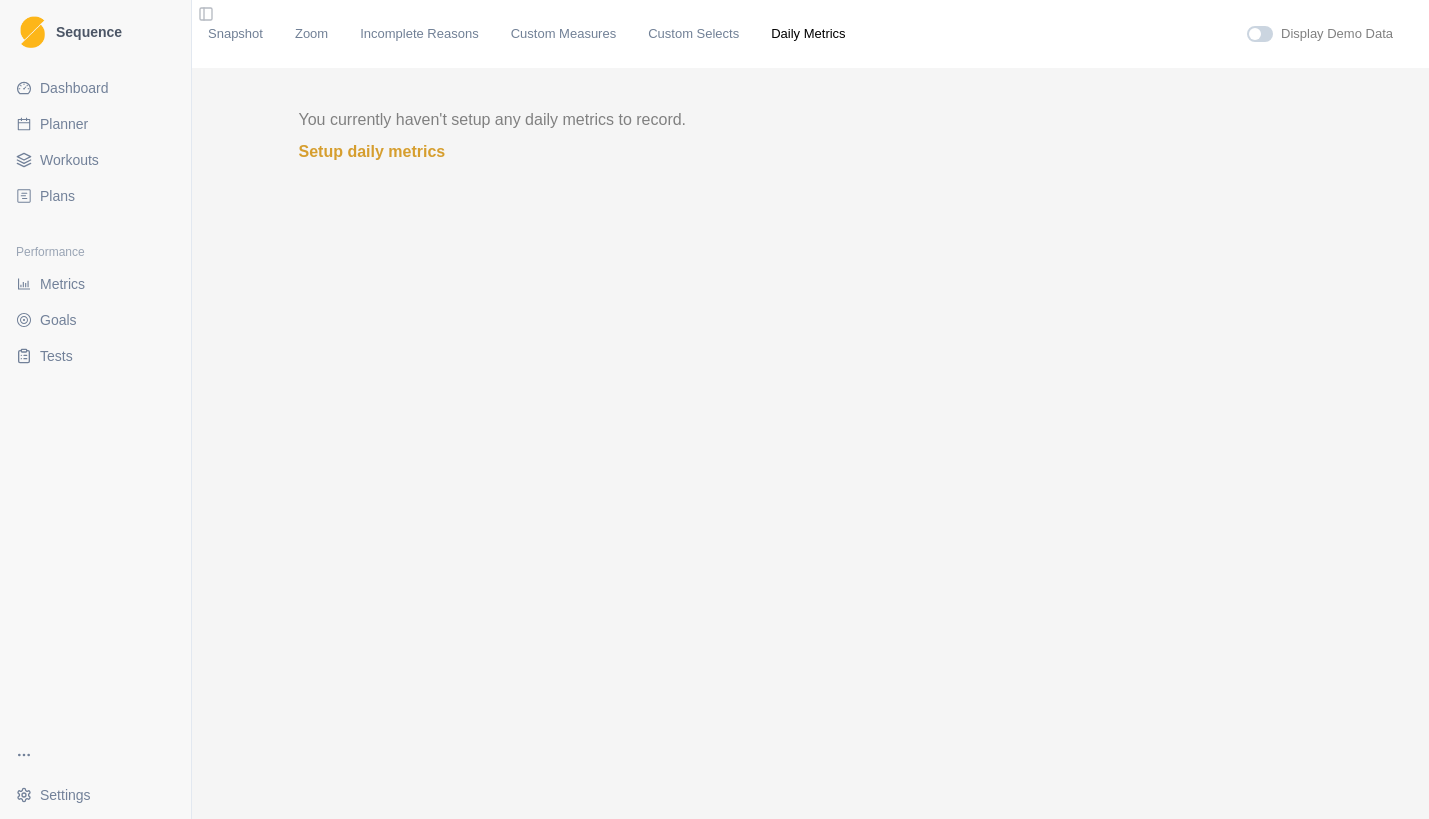 click at bounding box center [1260, 34] 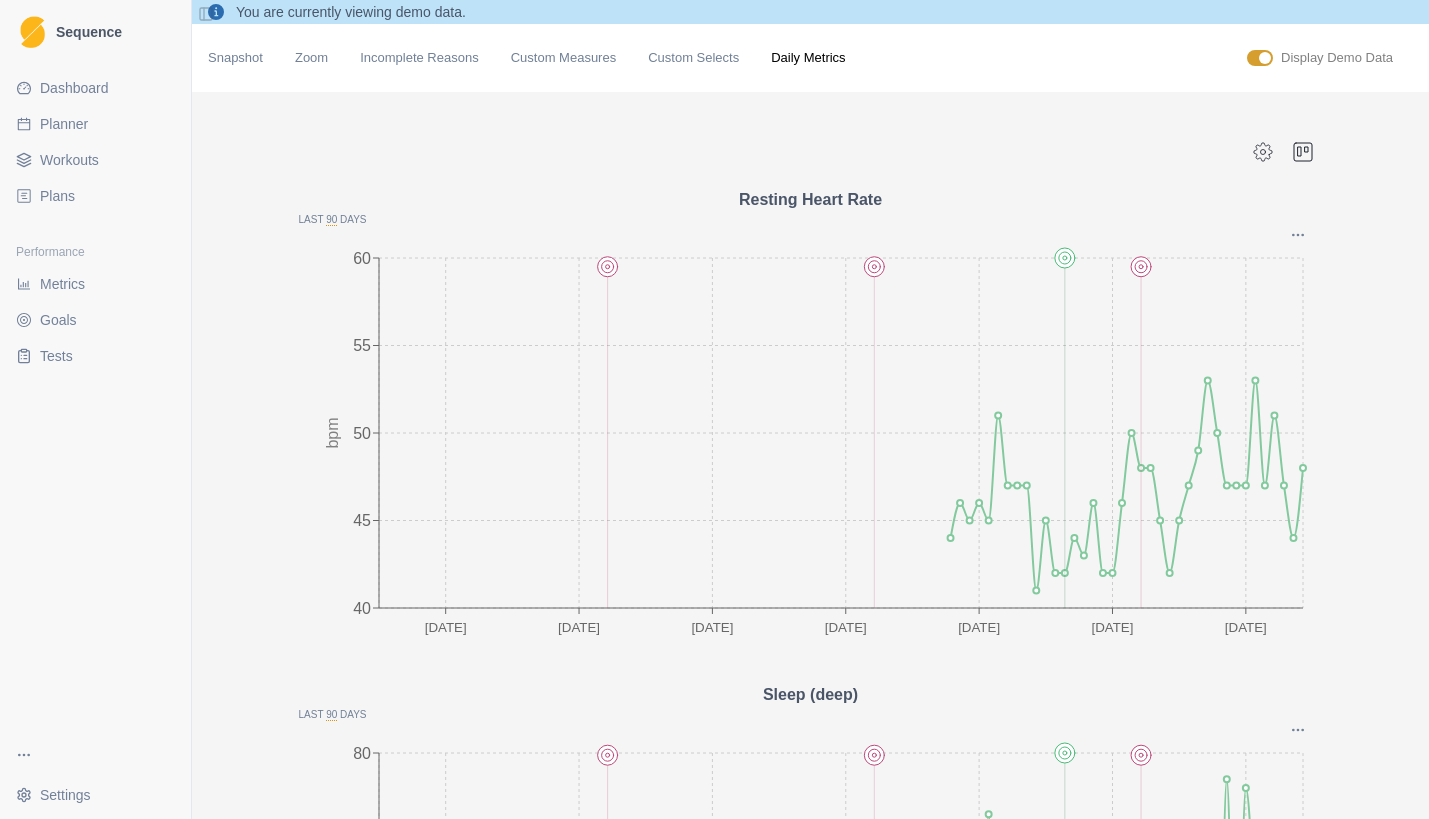 click at bounding box center (1260, 58) 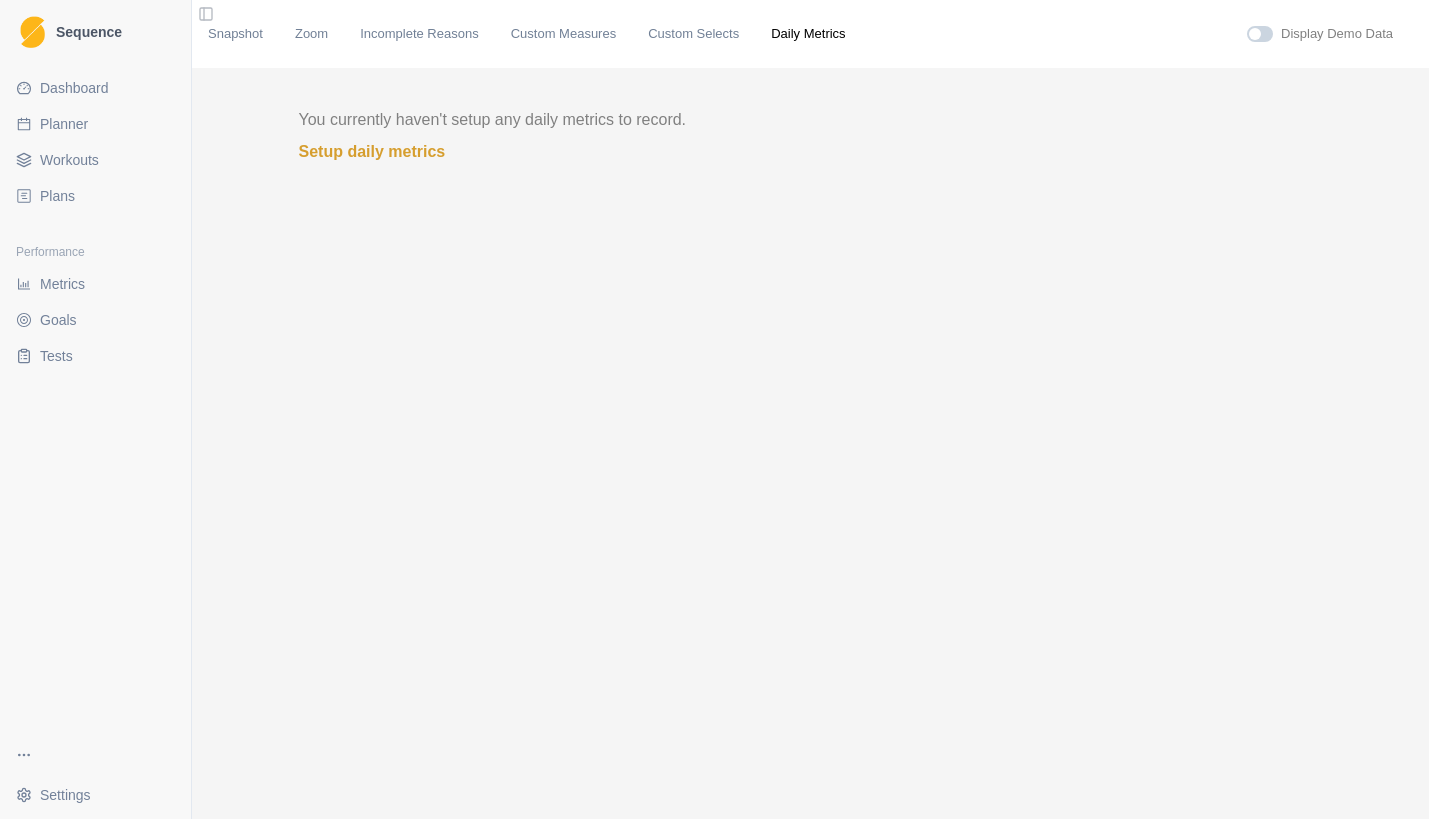 click on "Dashboard" at bounding box center [74, 88] 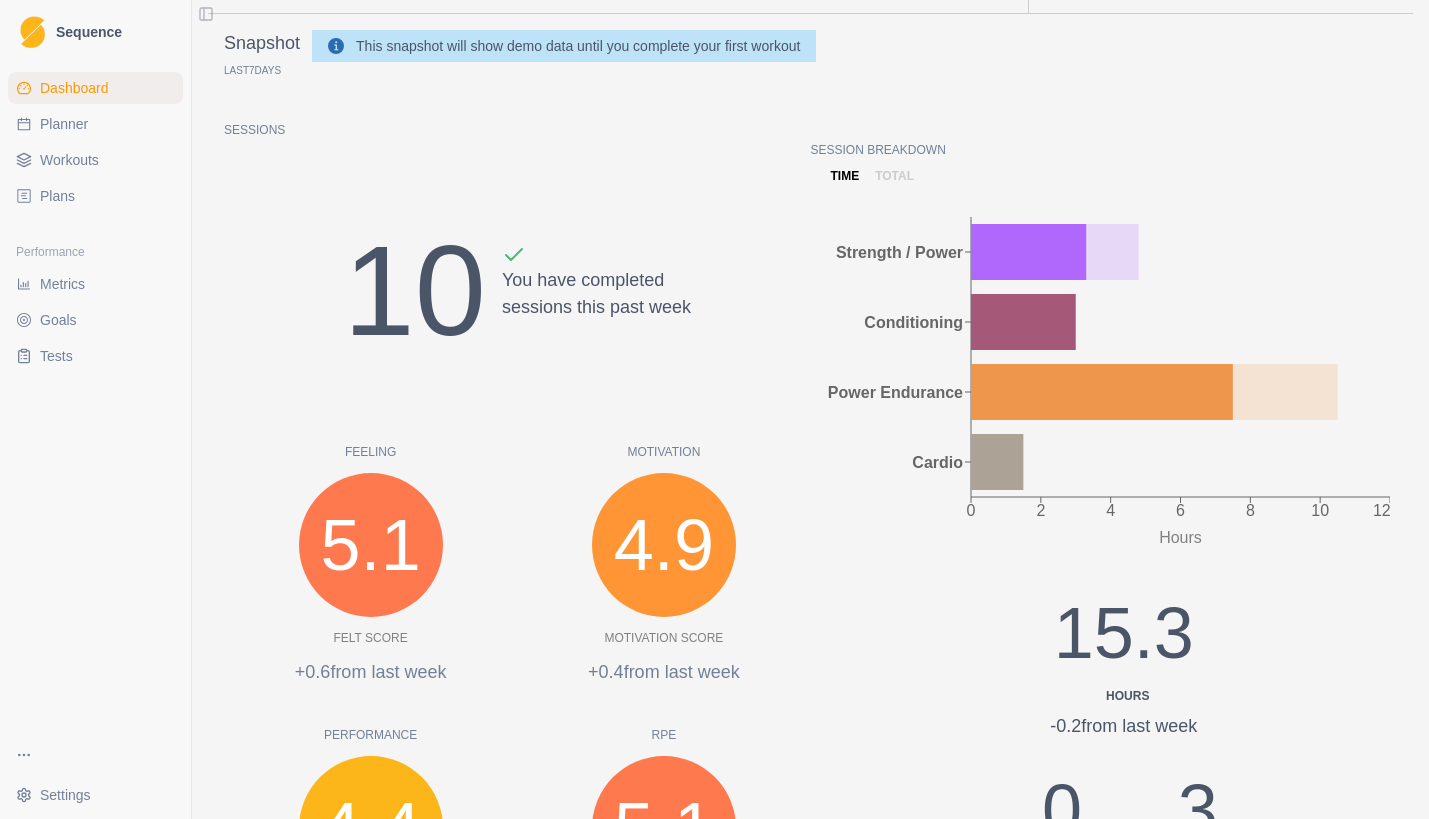 scroll, scrollTop: 0, scrollLeft: 0, axis: both 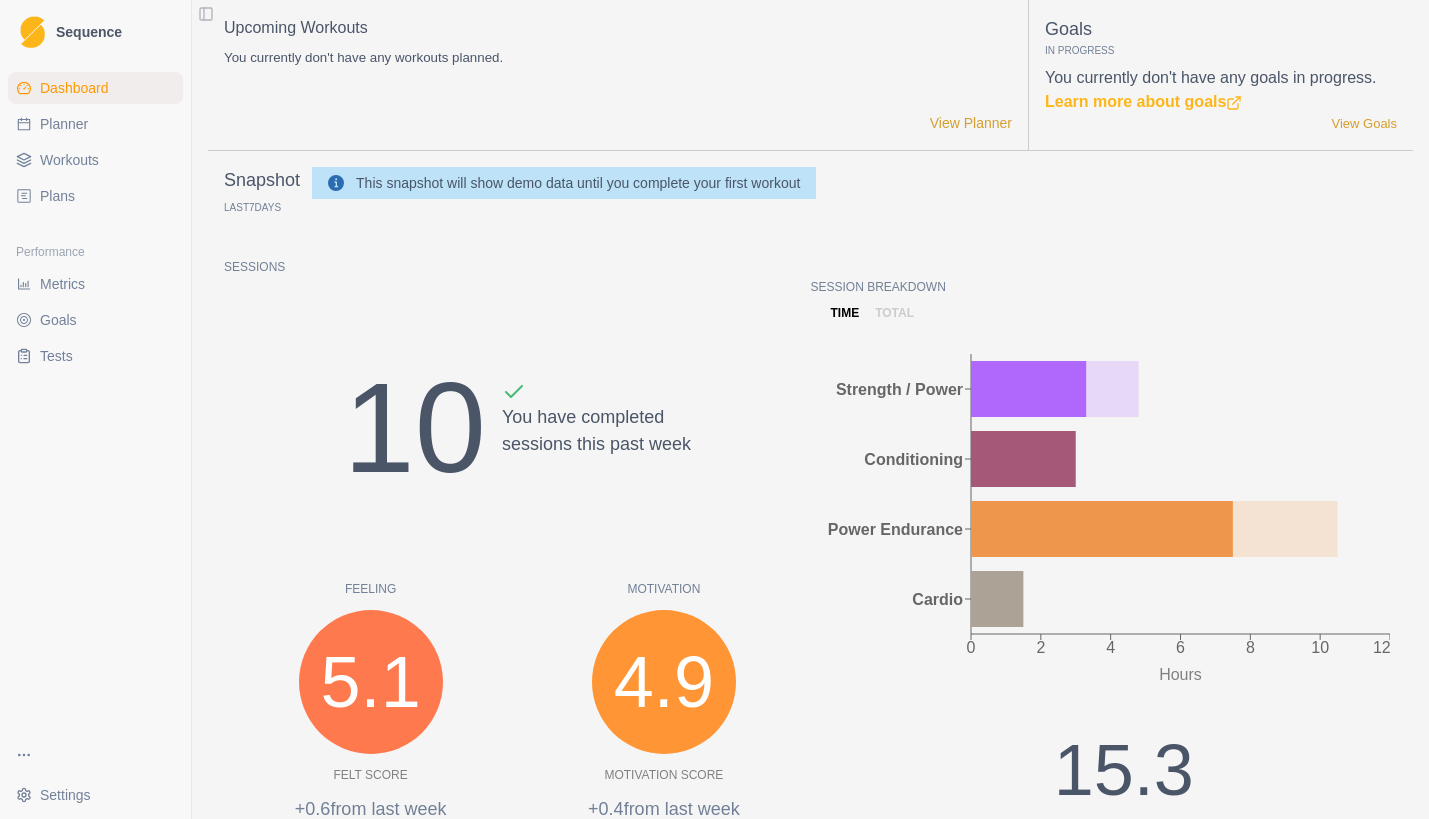 click on "Planner" at bounding box center (64, 124) 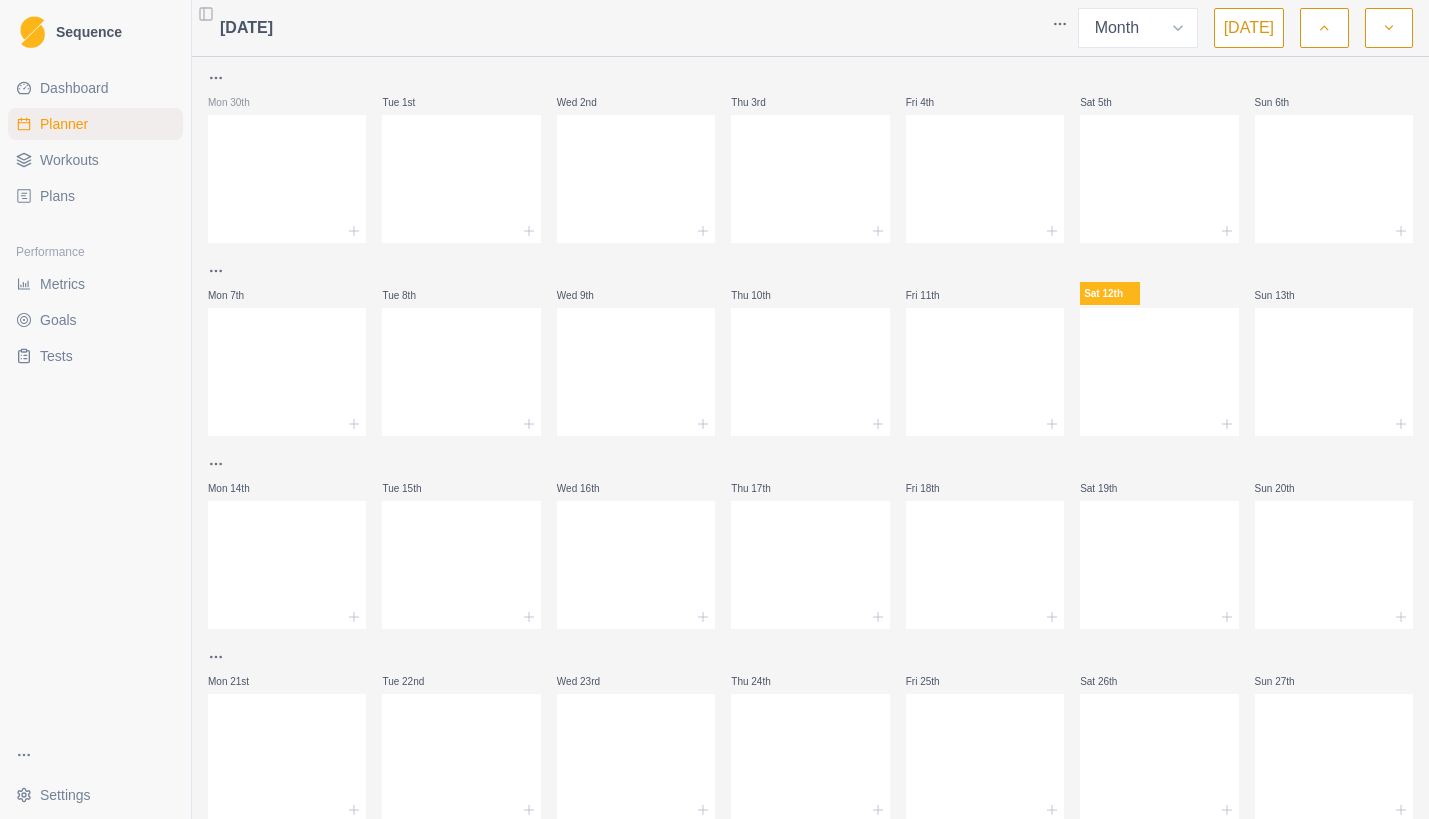 click on "Workouts" at bounding box center (69, 160) 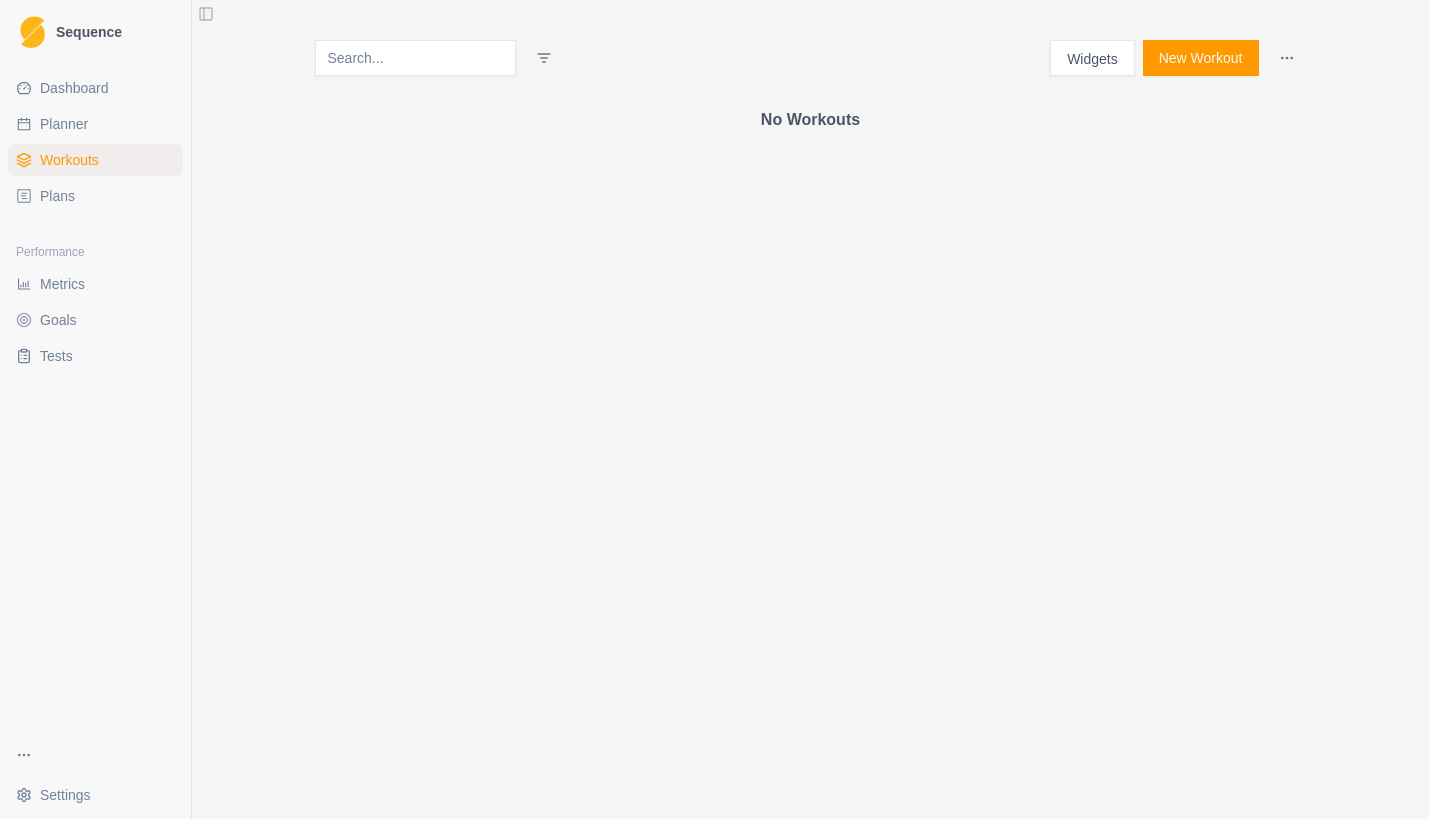 click on "Plans" at bounding box center [57, 196] 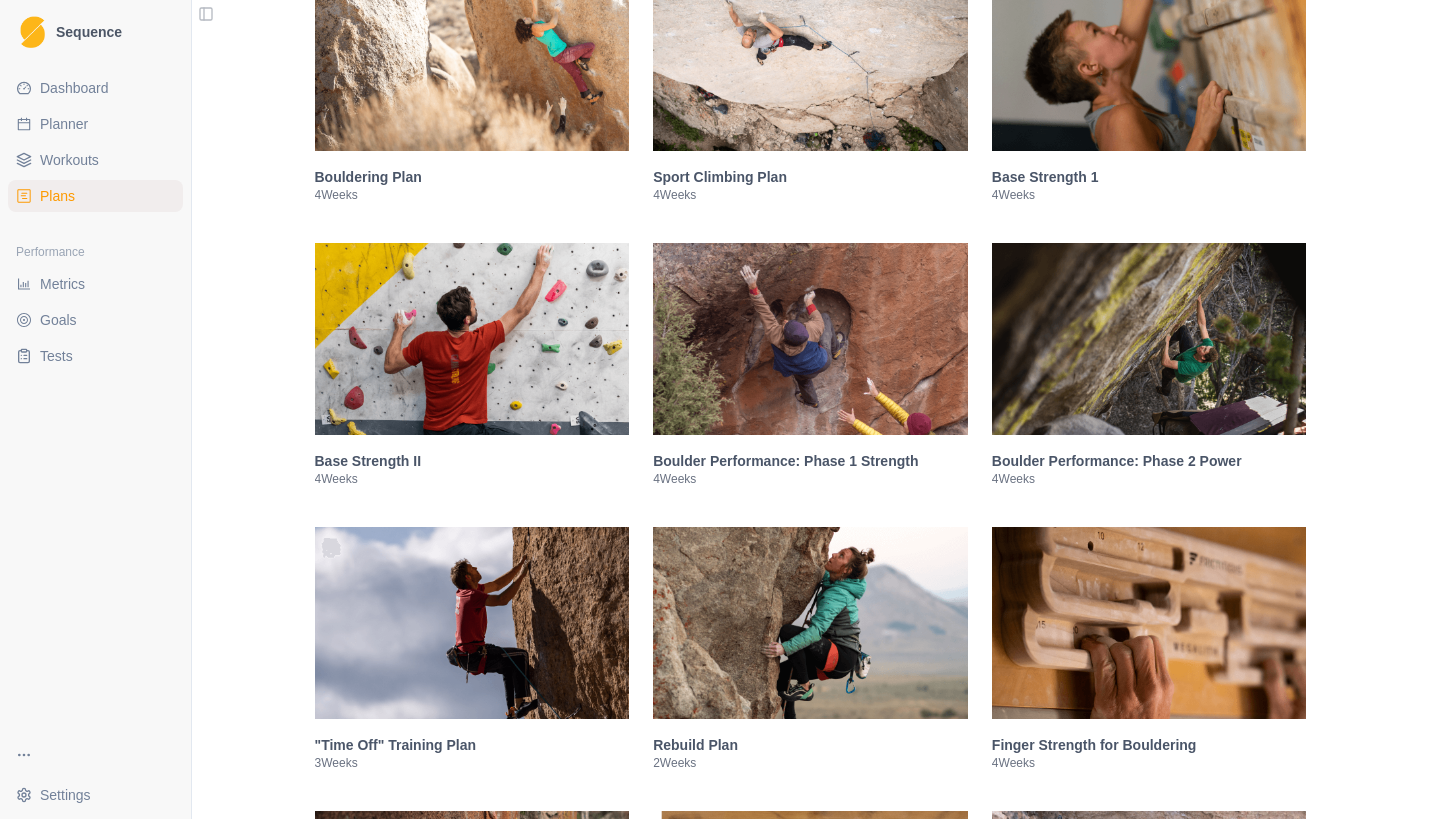 scroll, scrollTop: 61, scrollLeft: 0, axis: vertical 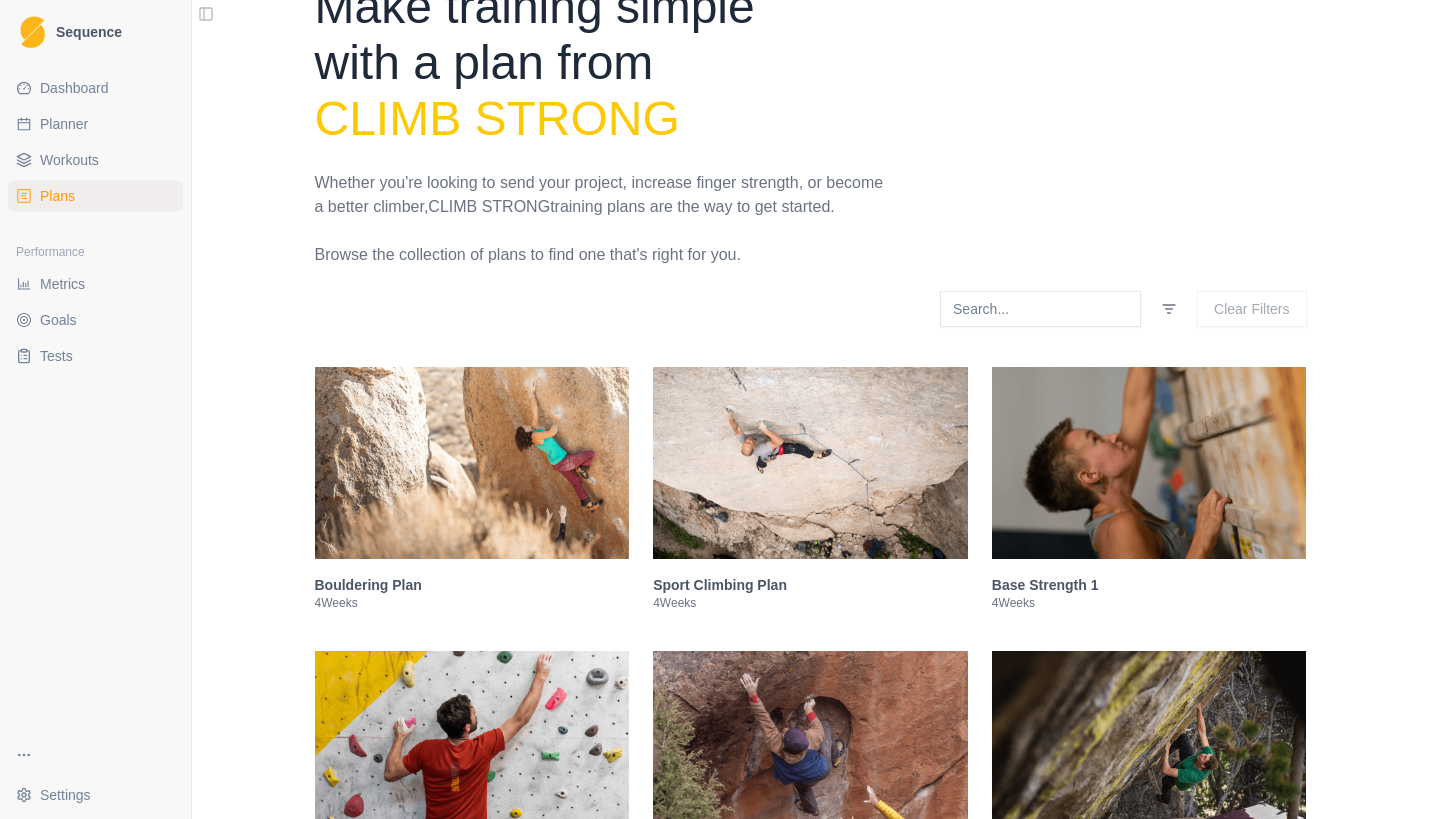 click at bounding box center [1040, 309] 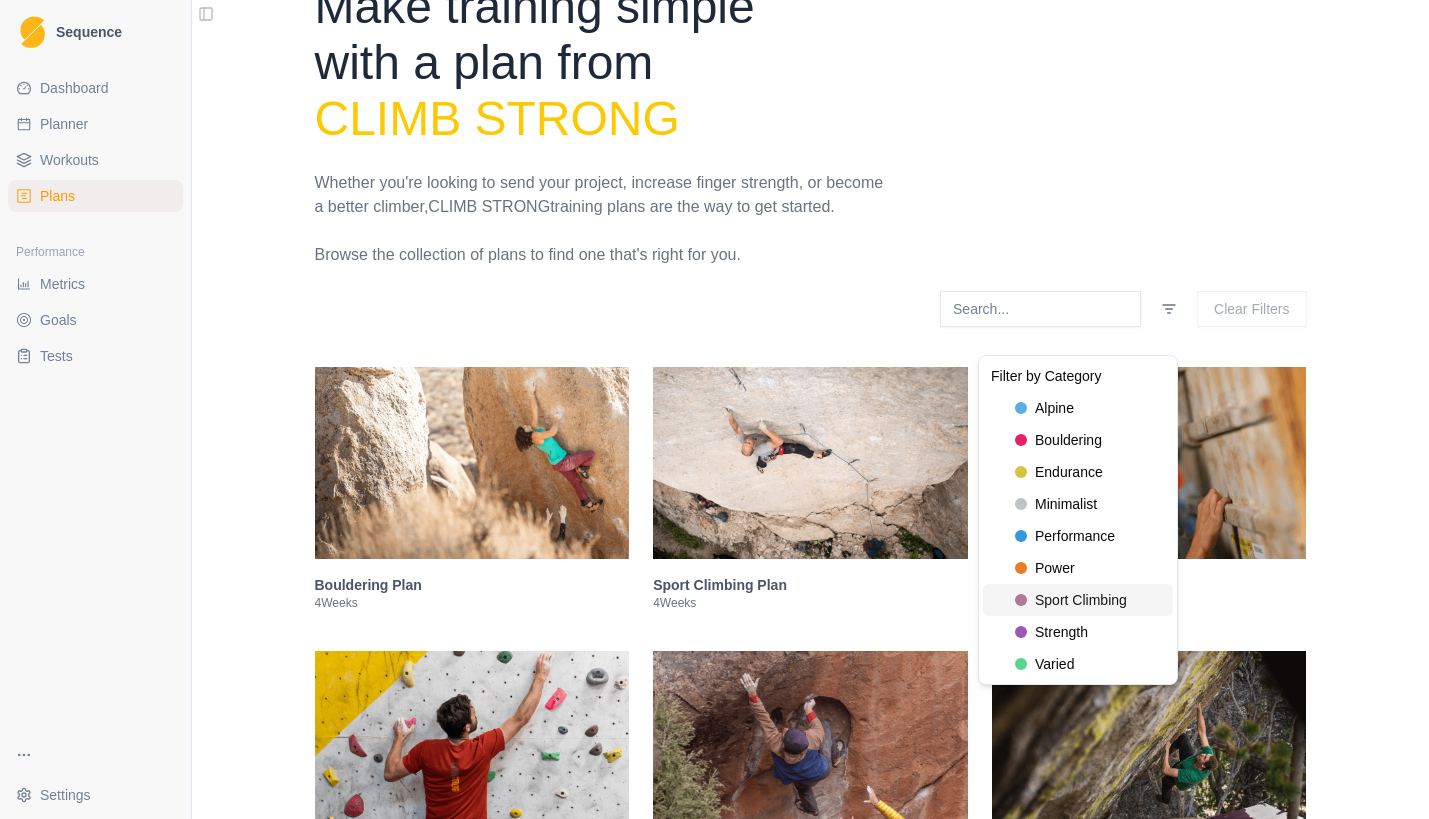 click on "sport climbing" at bounding box center [1081, 600] 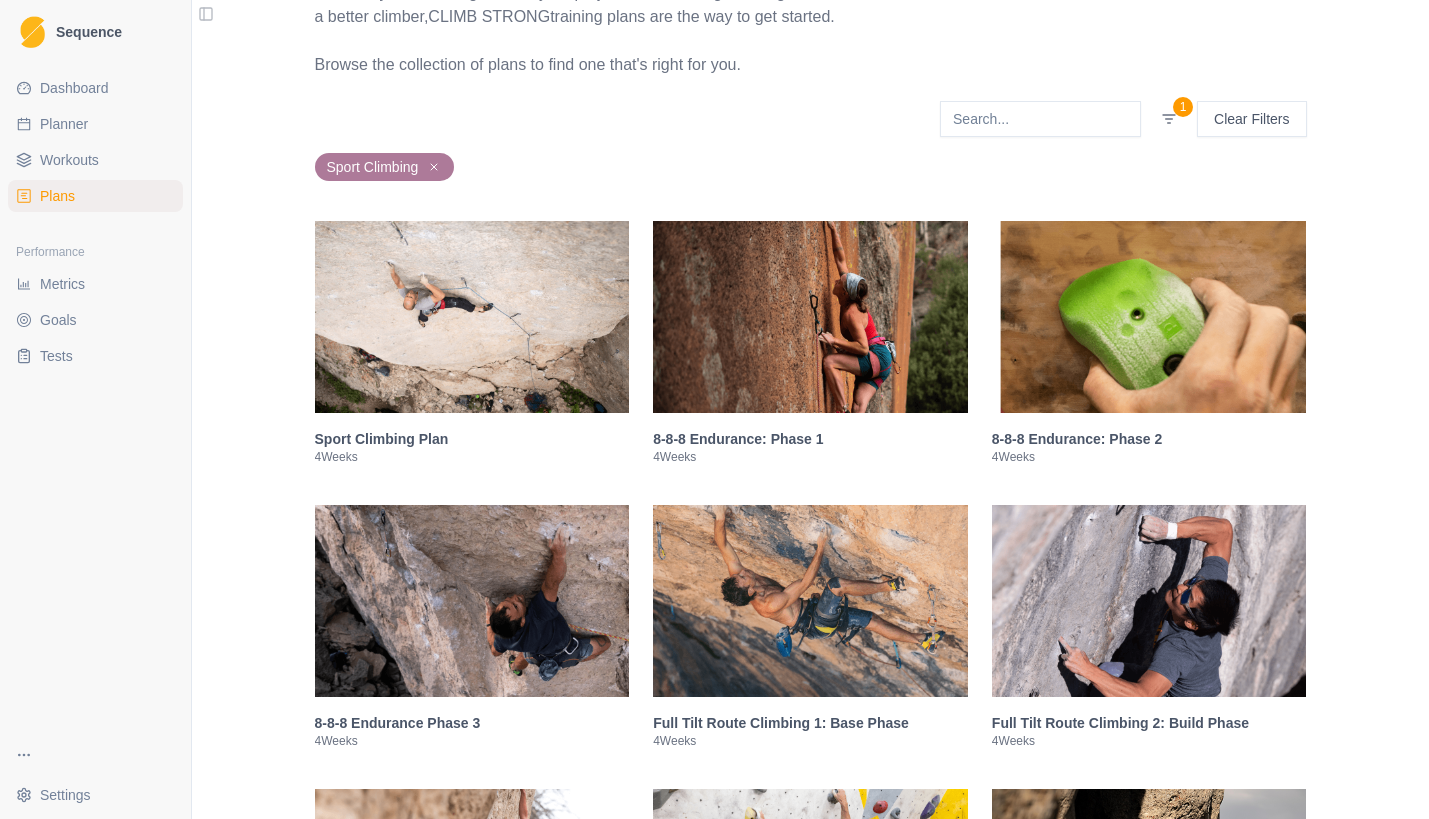scroll, scrollTop: 255, scrollLeft: 0, axis: vertical 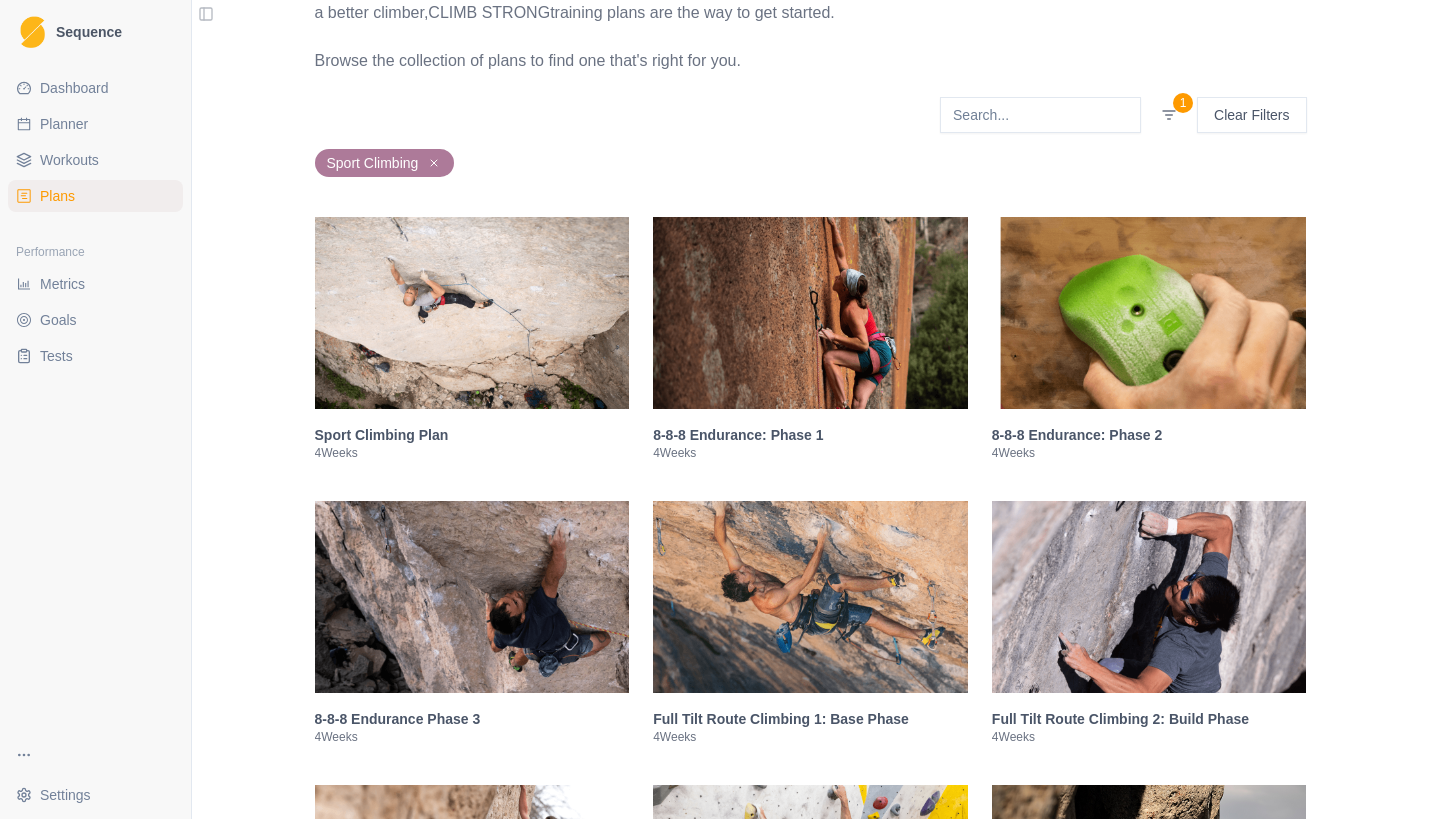 click on "Sport Climbing Plan" at bounding box center [472, 435] 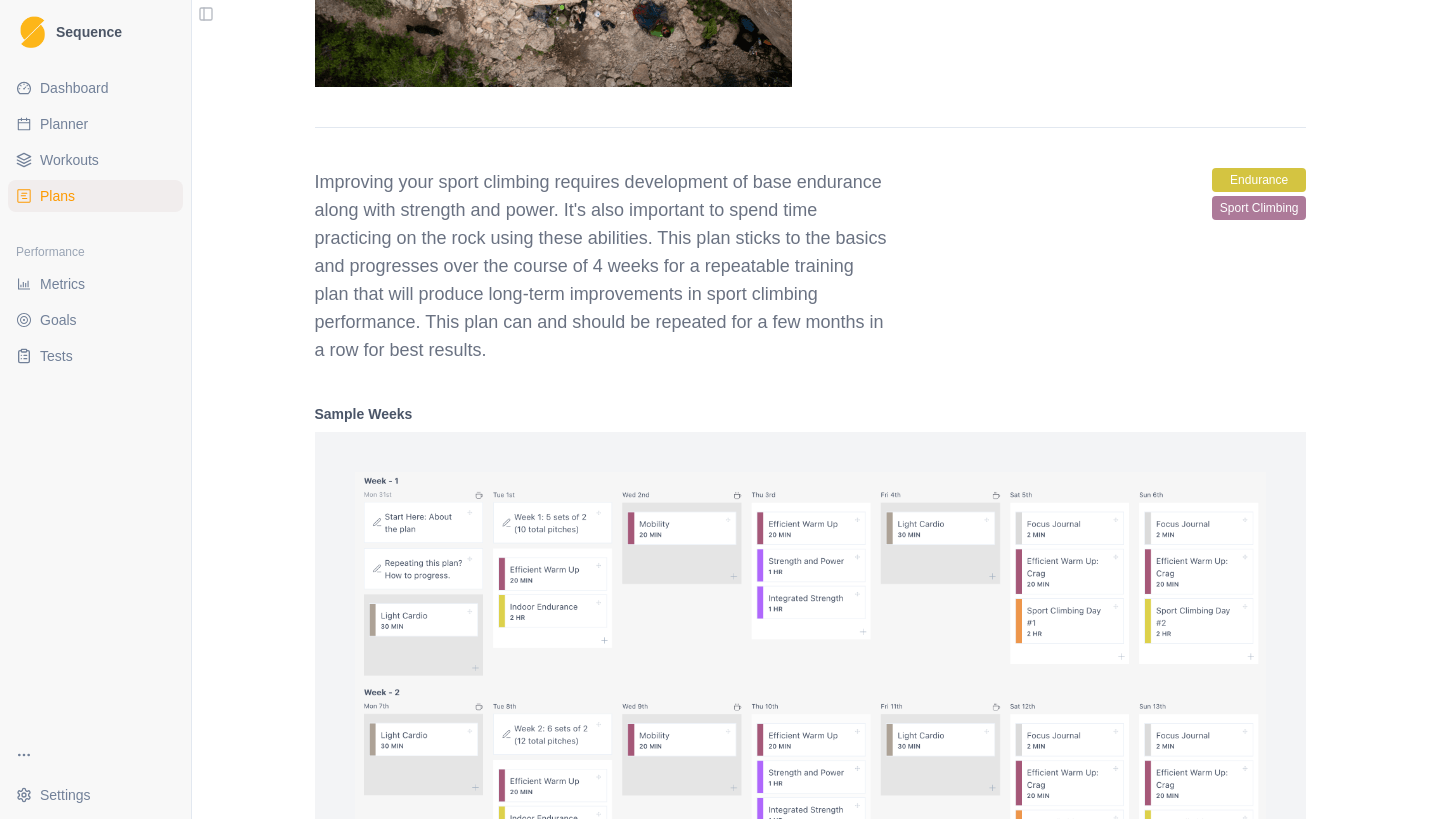 scroll, scrollTop: 1154, scrollLeft: 0, axis: vertical 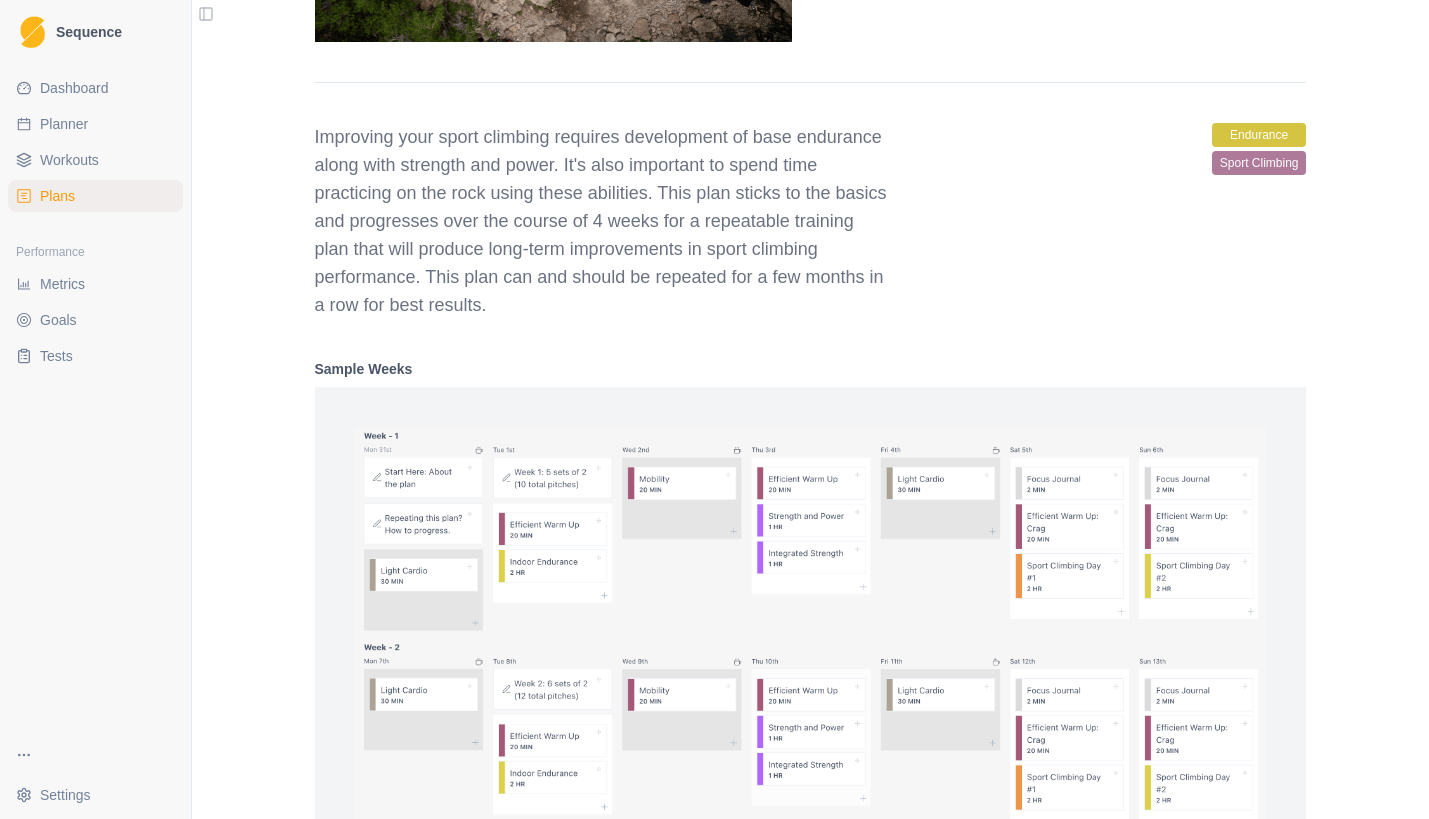 click at bounding box center [811, 677] 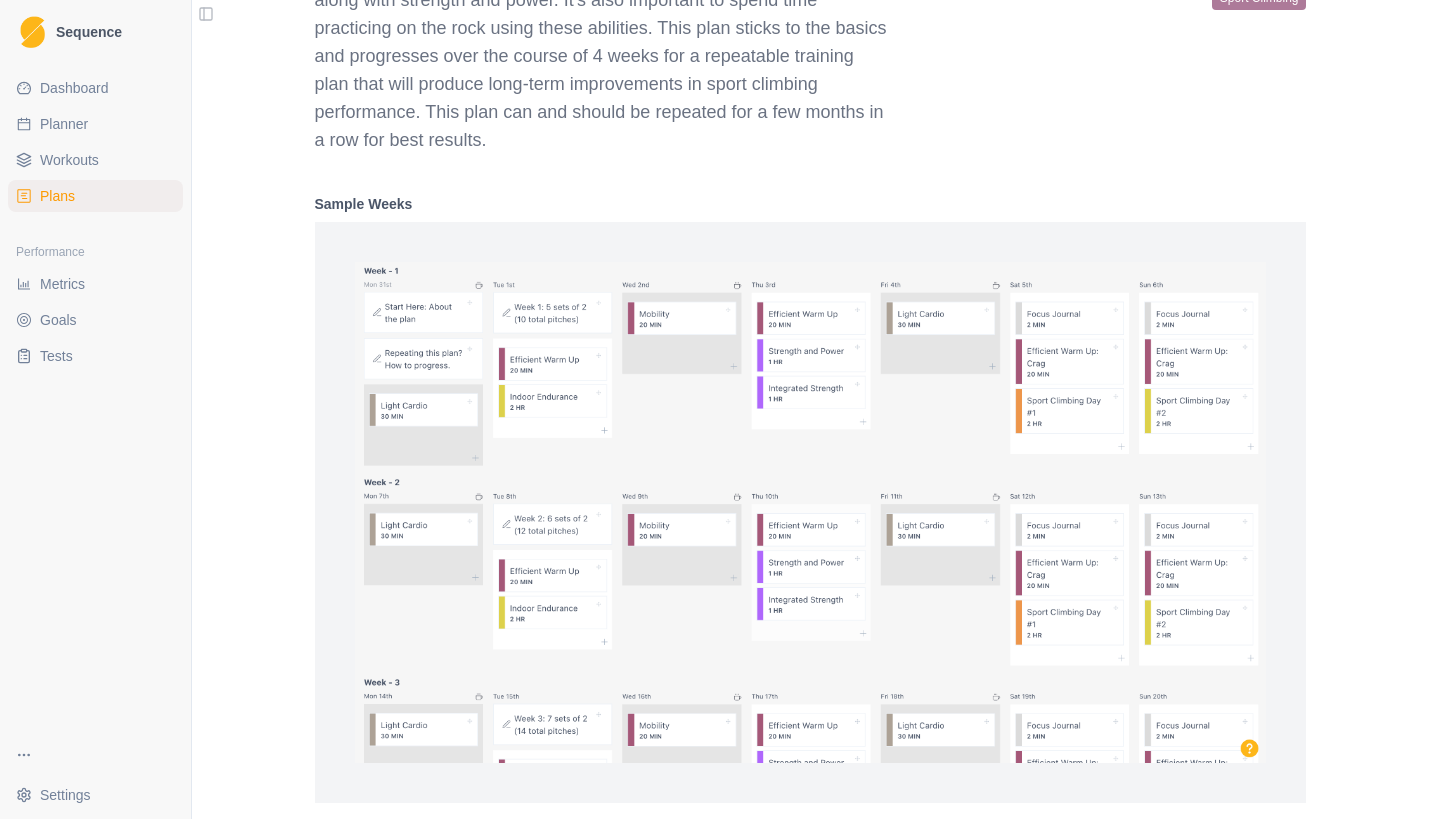 scroll, scrollTop: 1477, scrollLeft: 0, axis: vertical 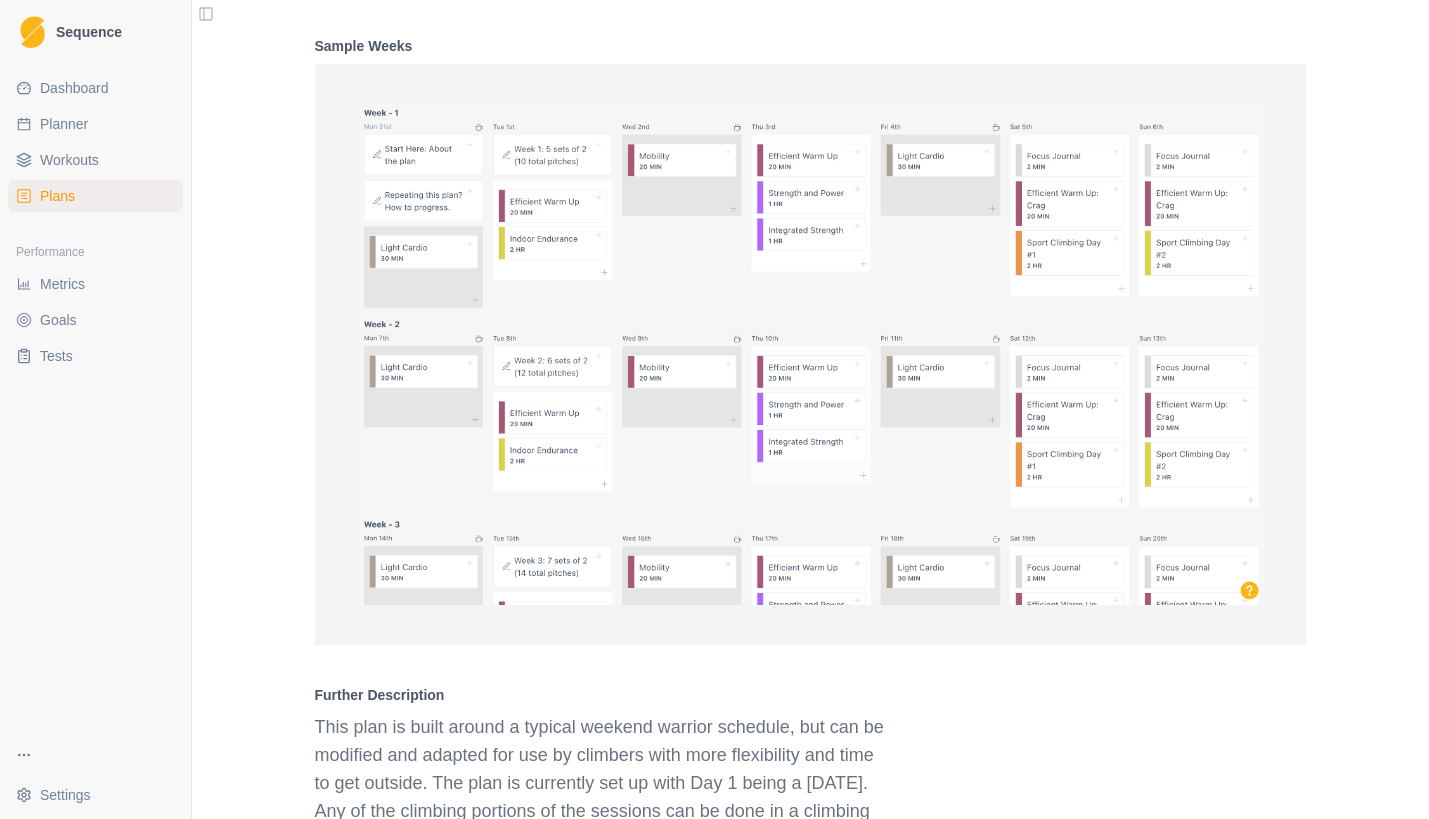 click at bounding box center [811, 354] 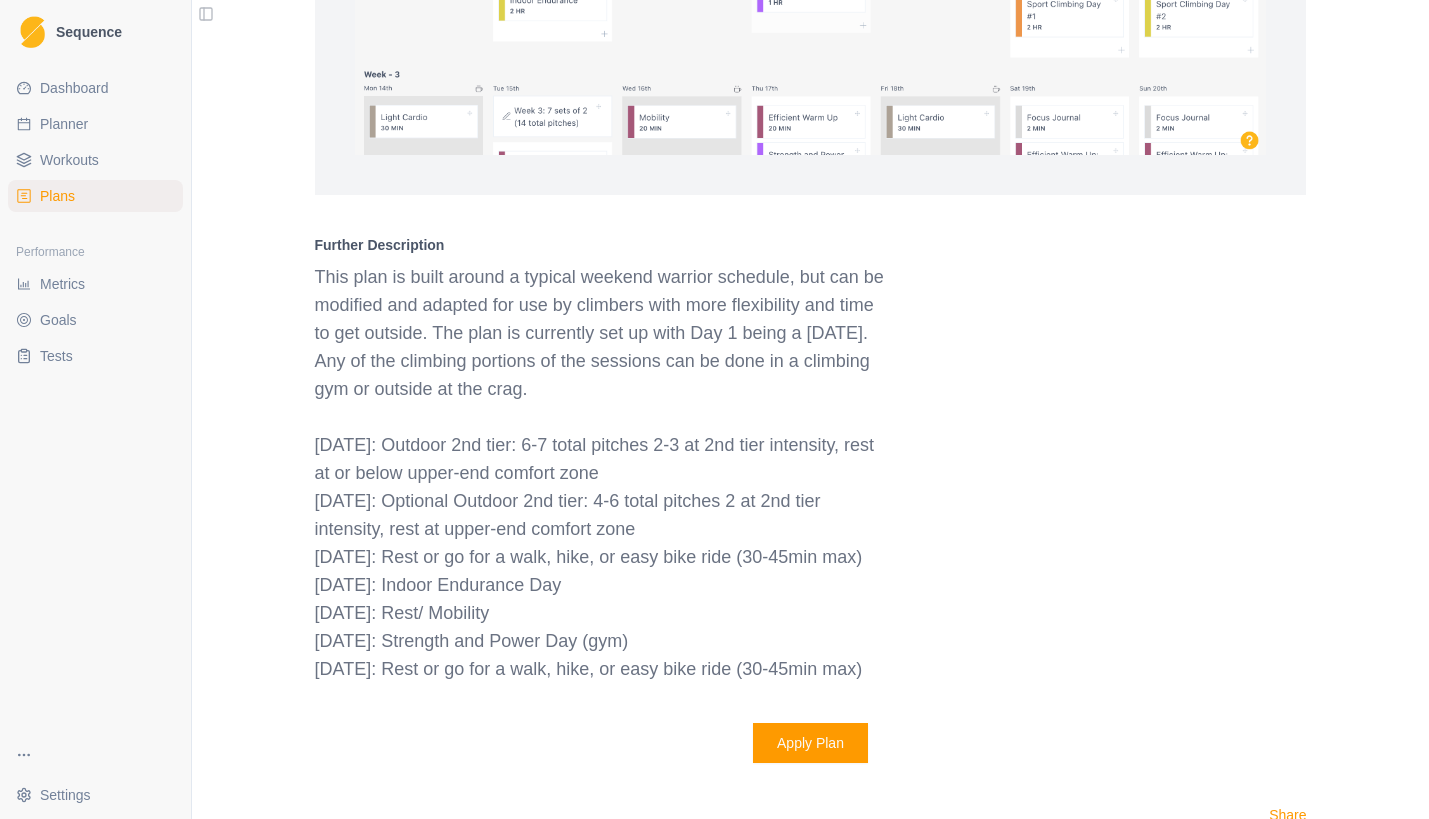 scroll, scrollTop: 1931, scrollLeft: 0, axis: vertical 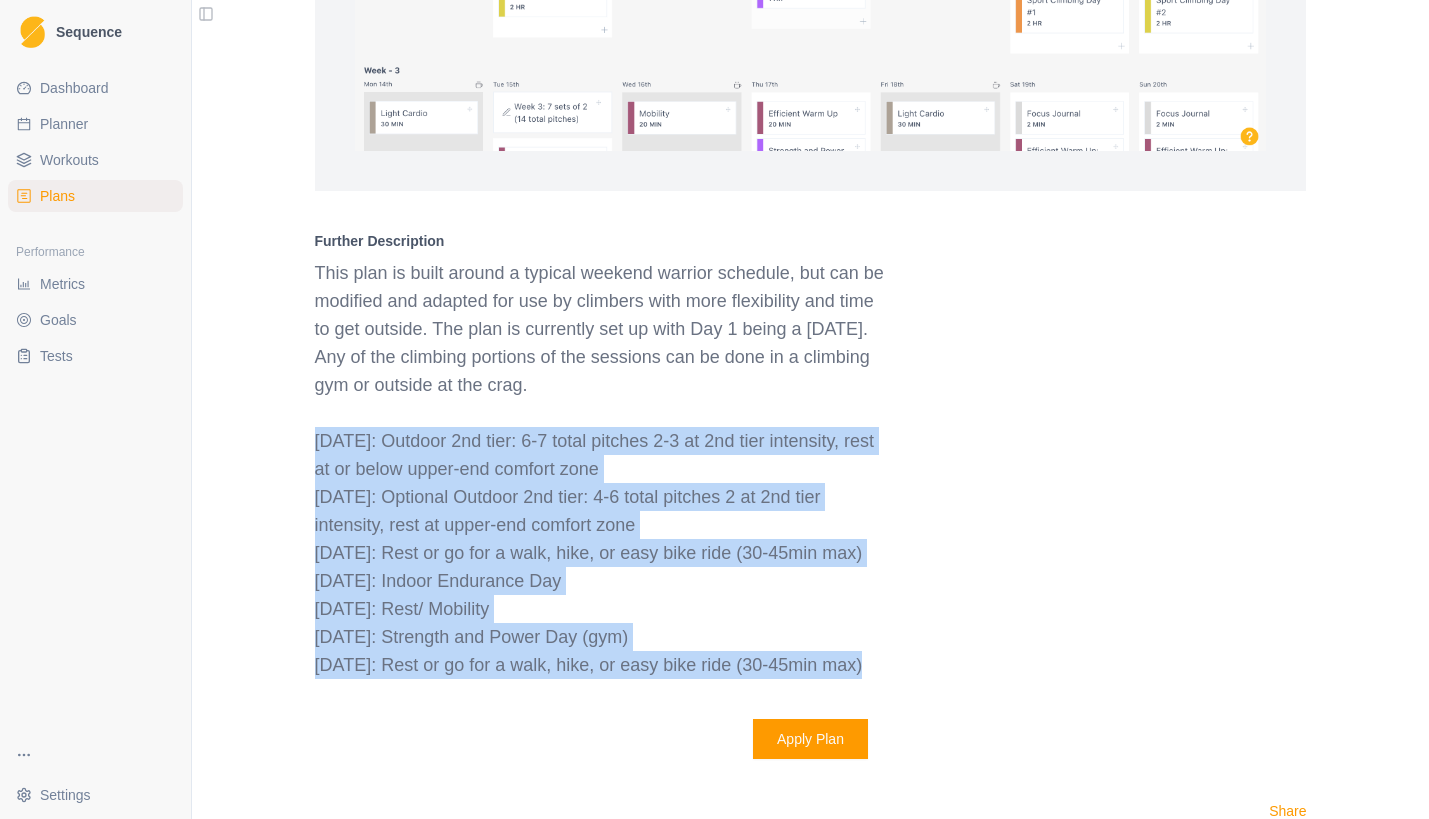 drag, startPoint x: 309, startPoint y: 469, endPoint x: 1011, endPoint y: 699, distance: 738.71783 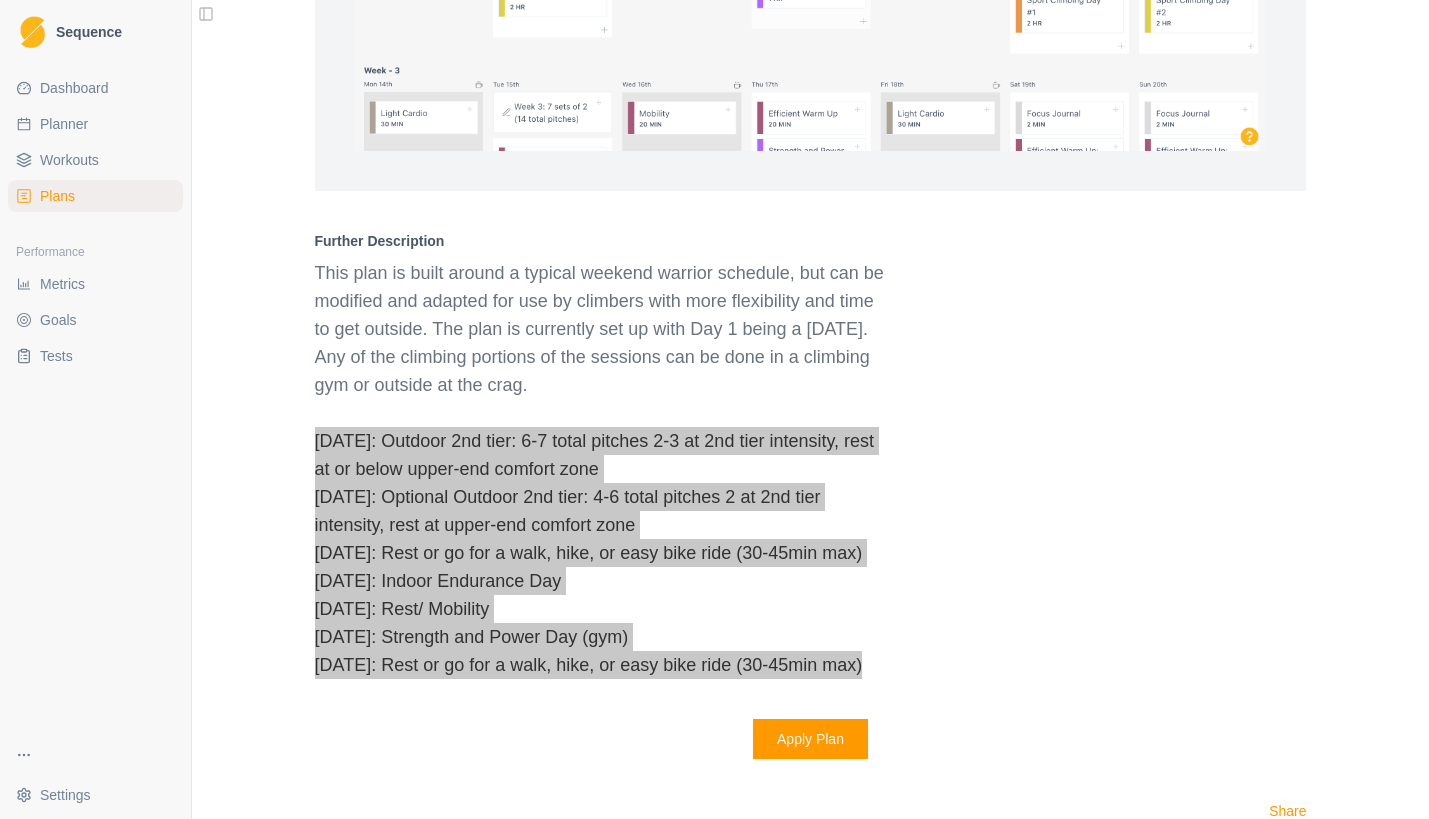 drag, startPoint x: 867, startPoint y: 321, endPoint x: 622, endPoint y: 490, distance: 297.634 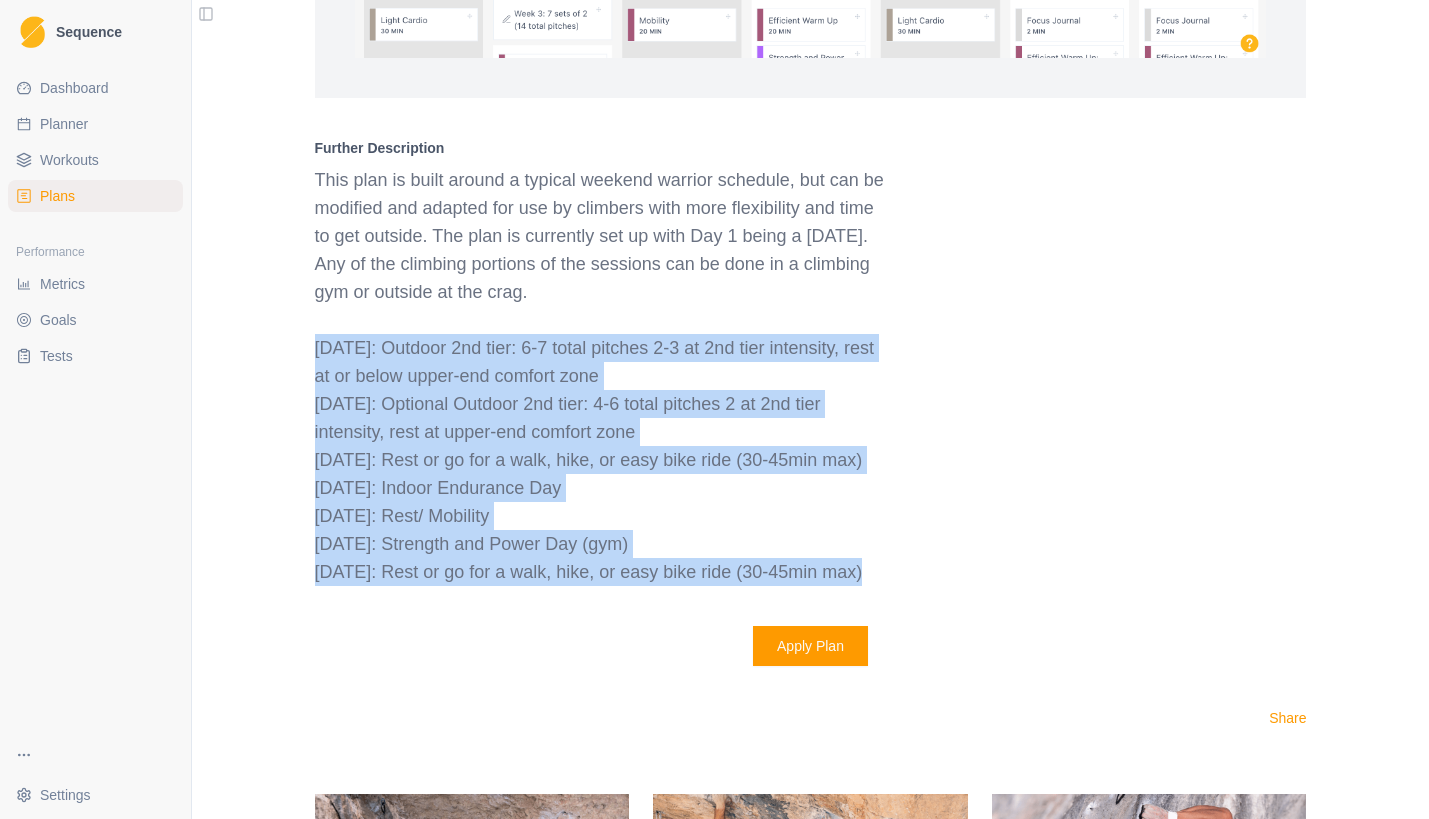 scroll, scrollTop: 1610, scrollLeft: 0, axis: vertical 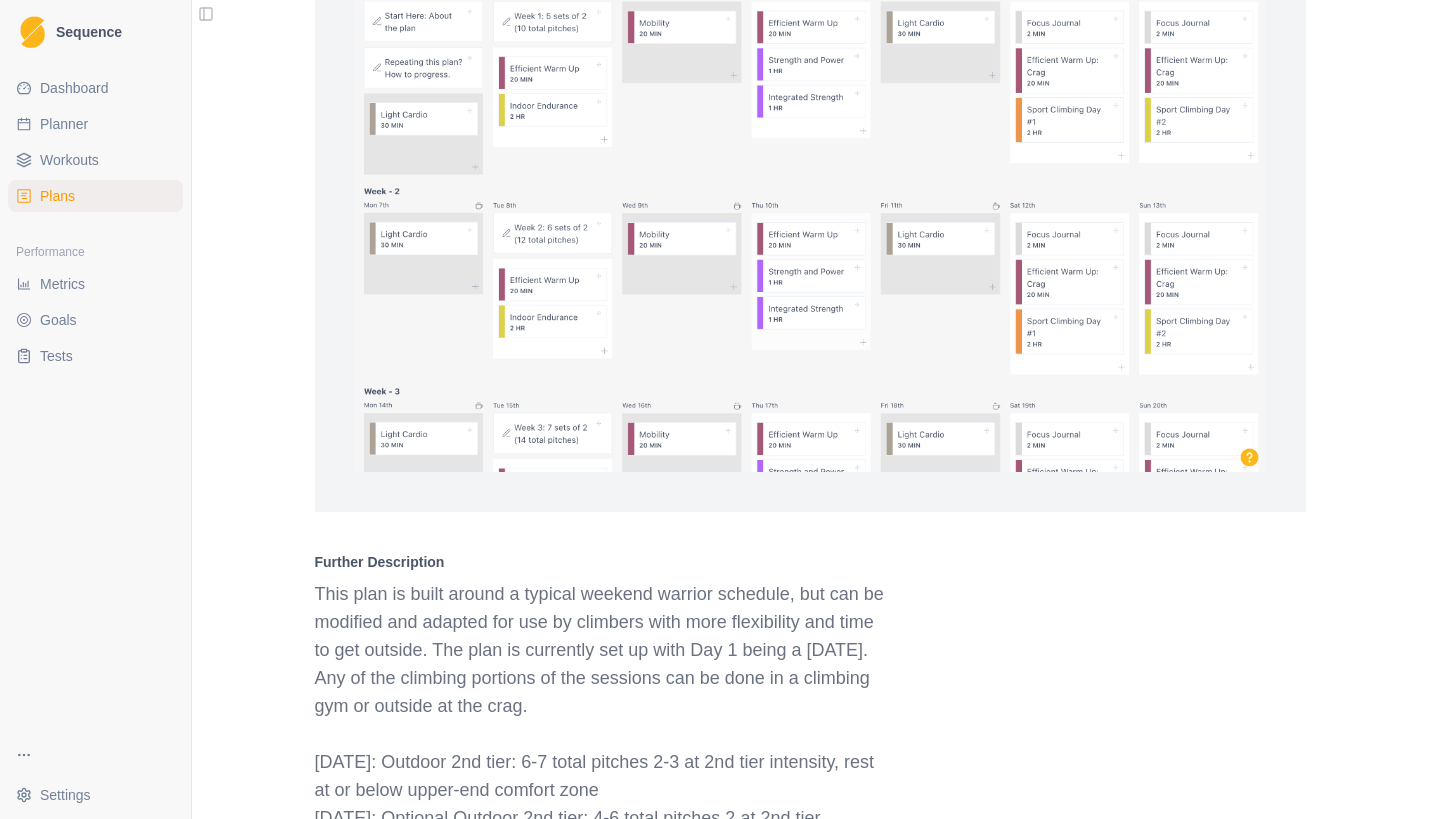 click at bounding box center (811, 221) 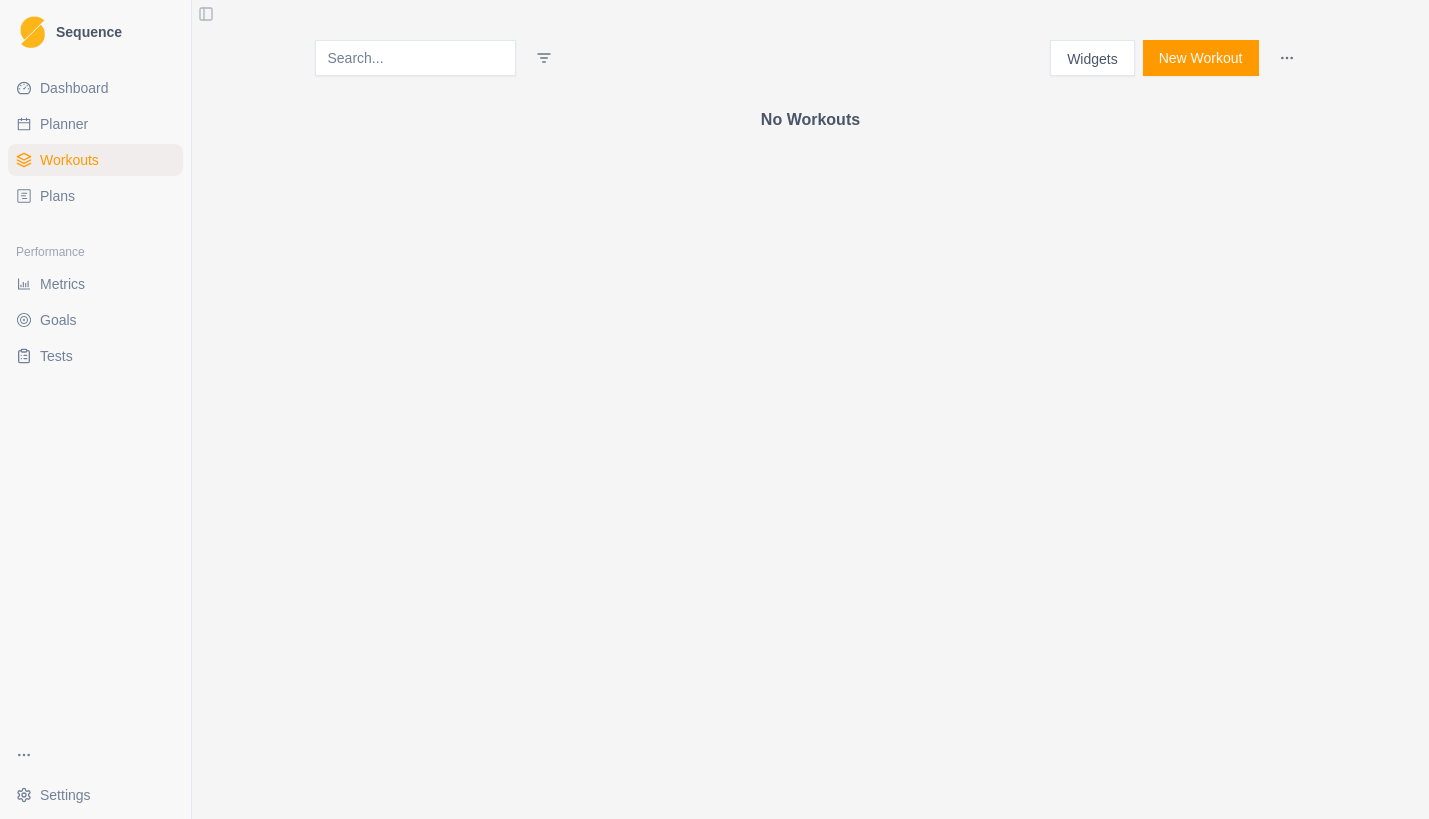 scroll, scrollTop: 0, scrollLeft: 0, axis: both 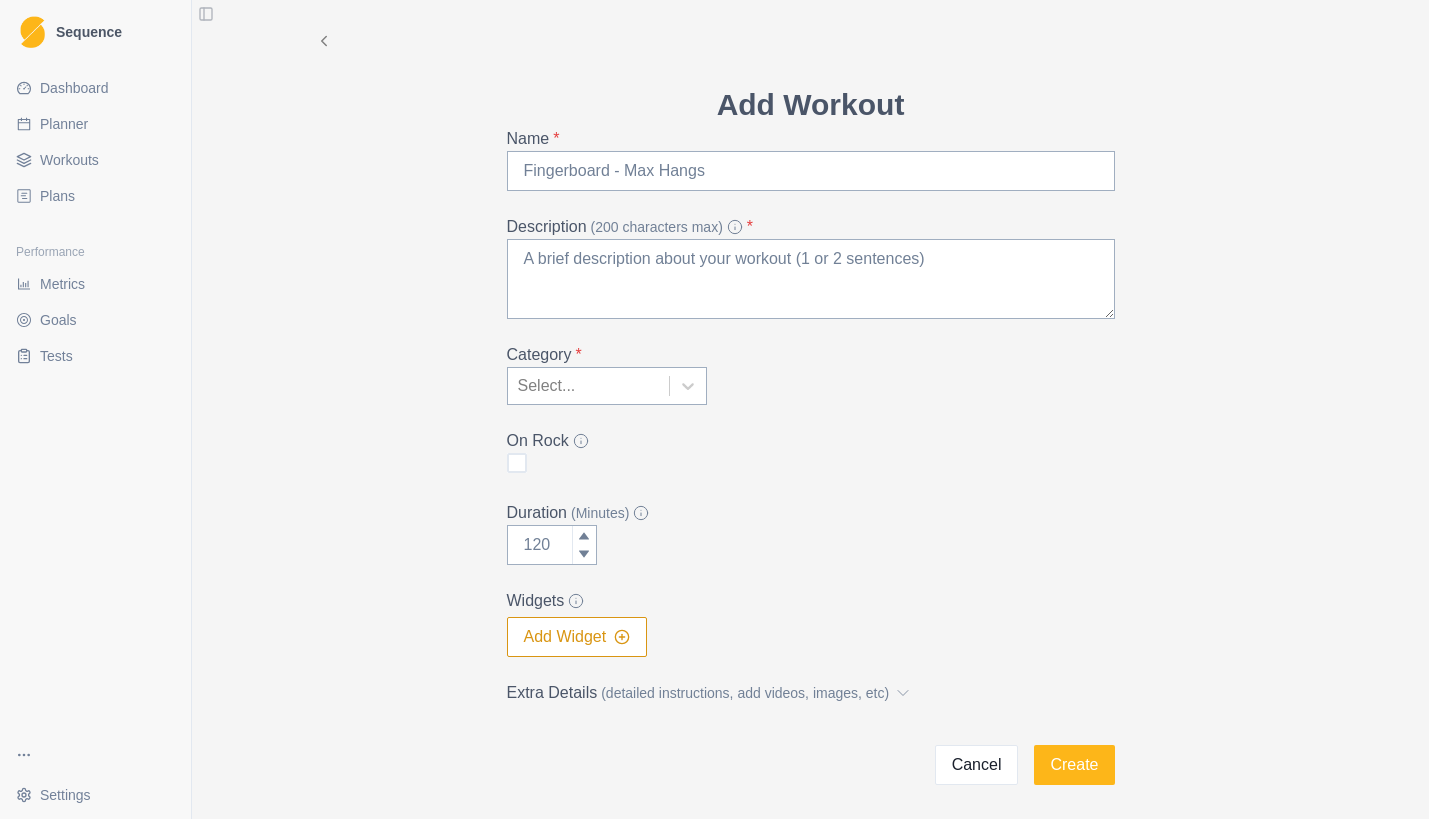 click on "Cancel" at bounding box center [977, 765] 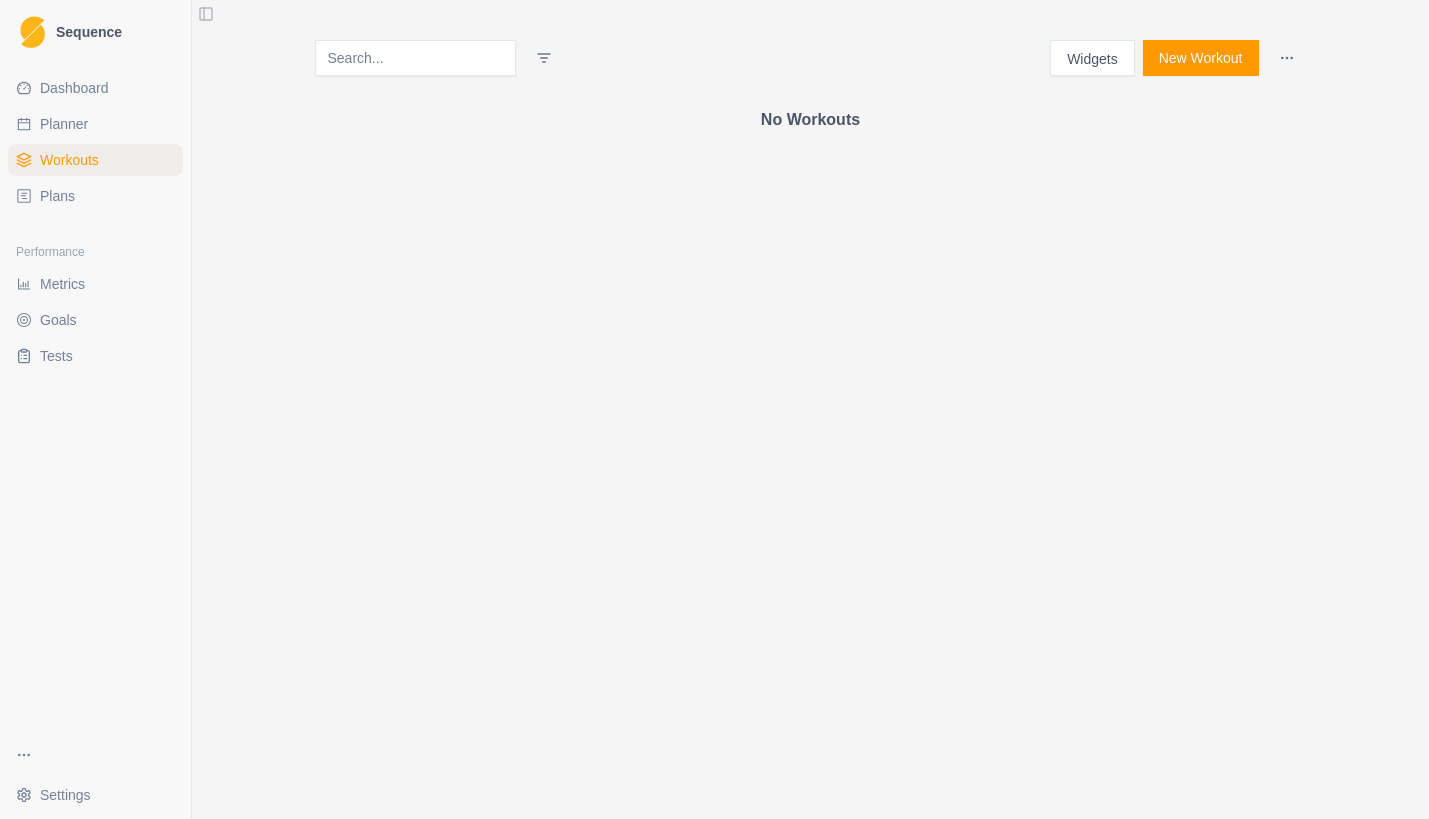 click on "Plans" at bounding box center (95, 196) 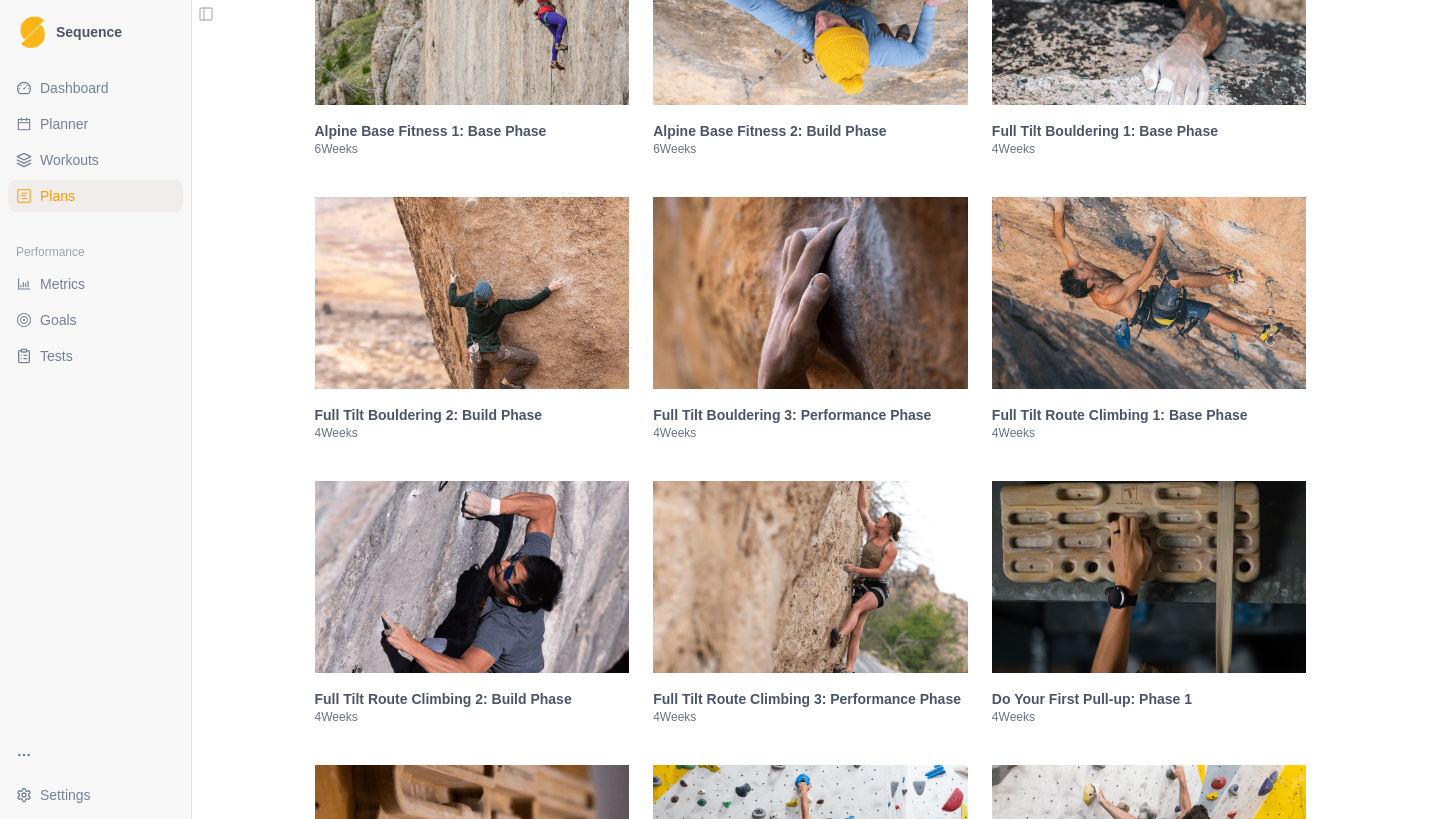 scroll, scrollTop: 1761, scrollLeft: 0, axis: vertical 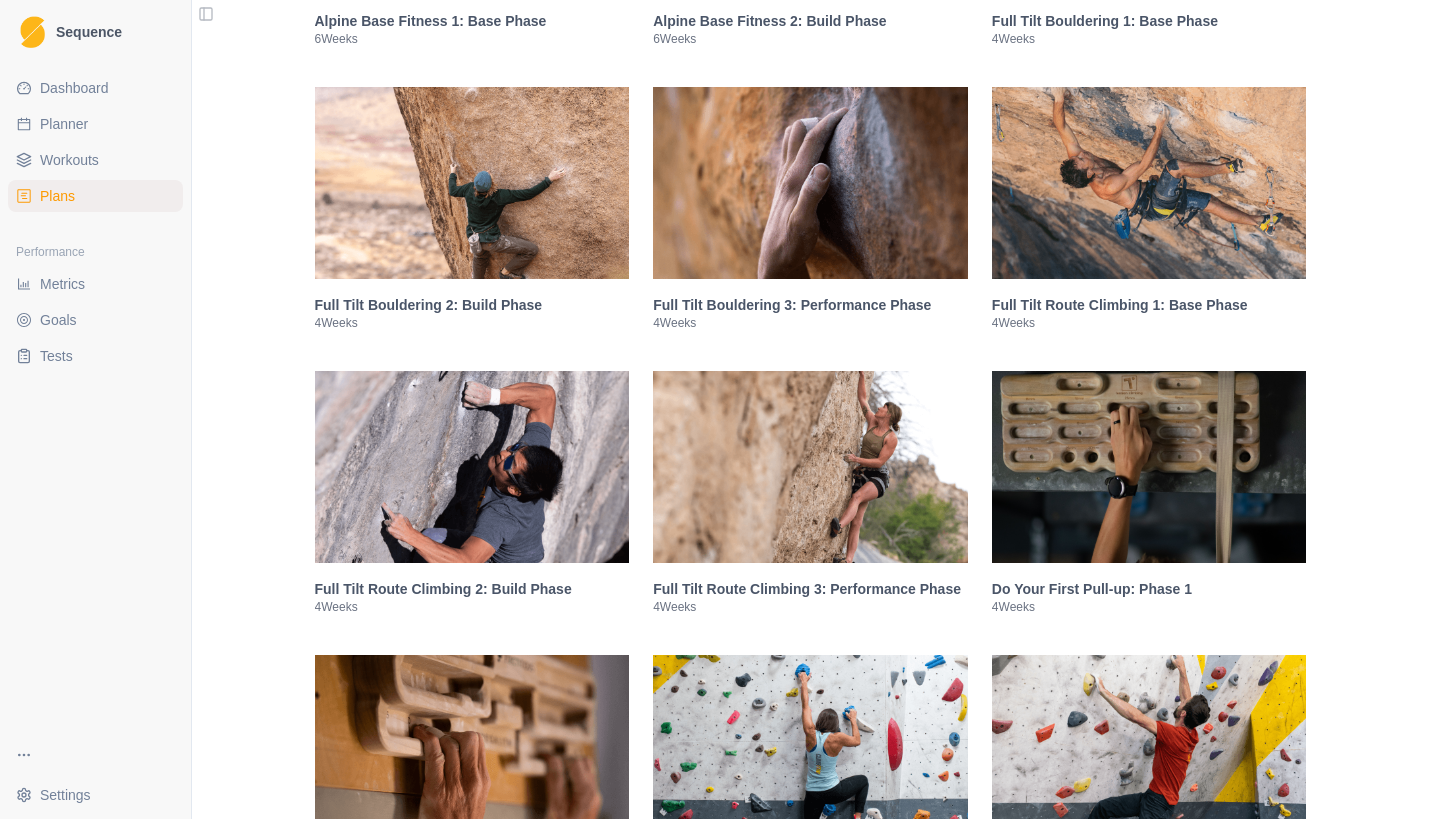 click on "Full Tilt Route Climbing 1: Base Phase" at bounding box center (1149, 305) 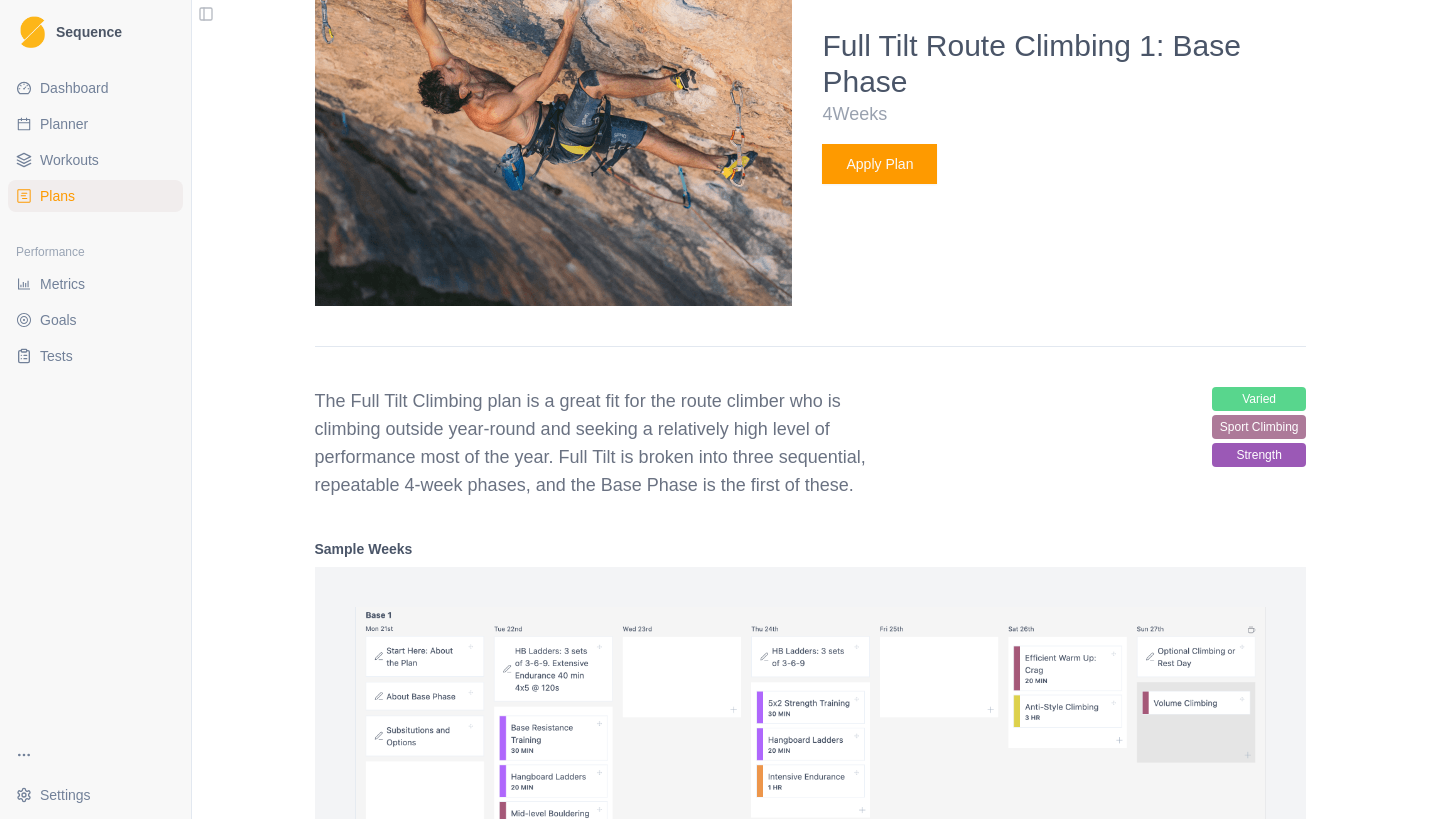 scroll, scrollTop: 2298, scrollLeft: 0, axis: vertical 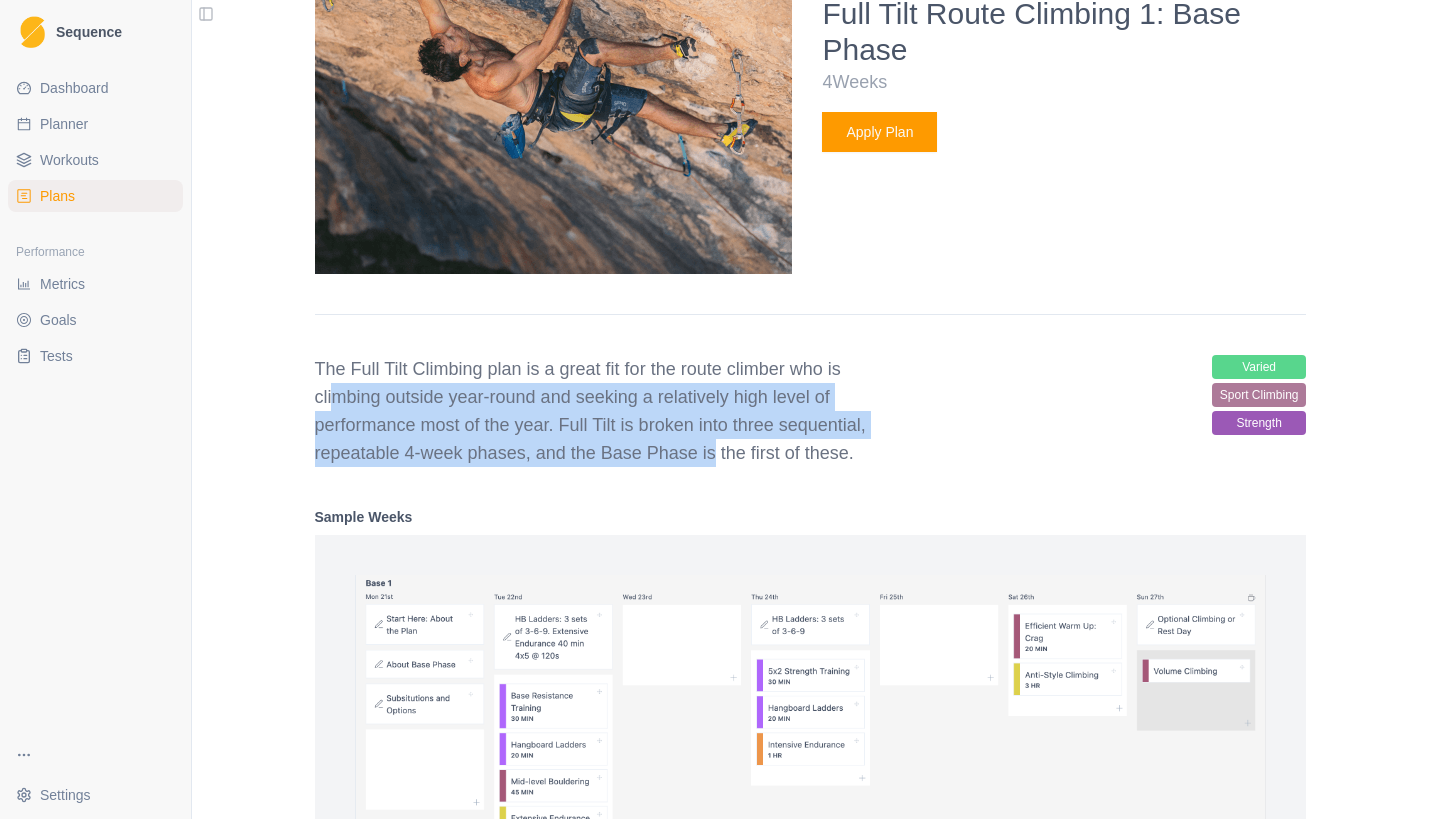 drag, startPoint x: 345, startPoint y: 415, endPoint x: 705, endPoint y: 465, distance: 363.45563 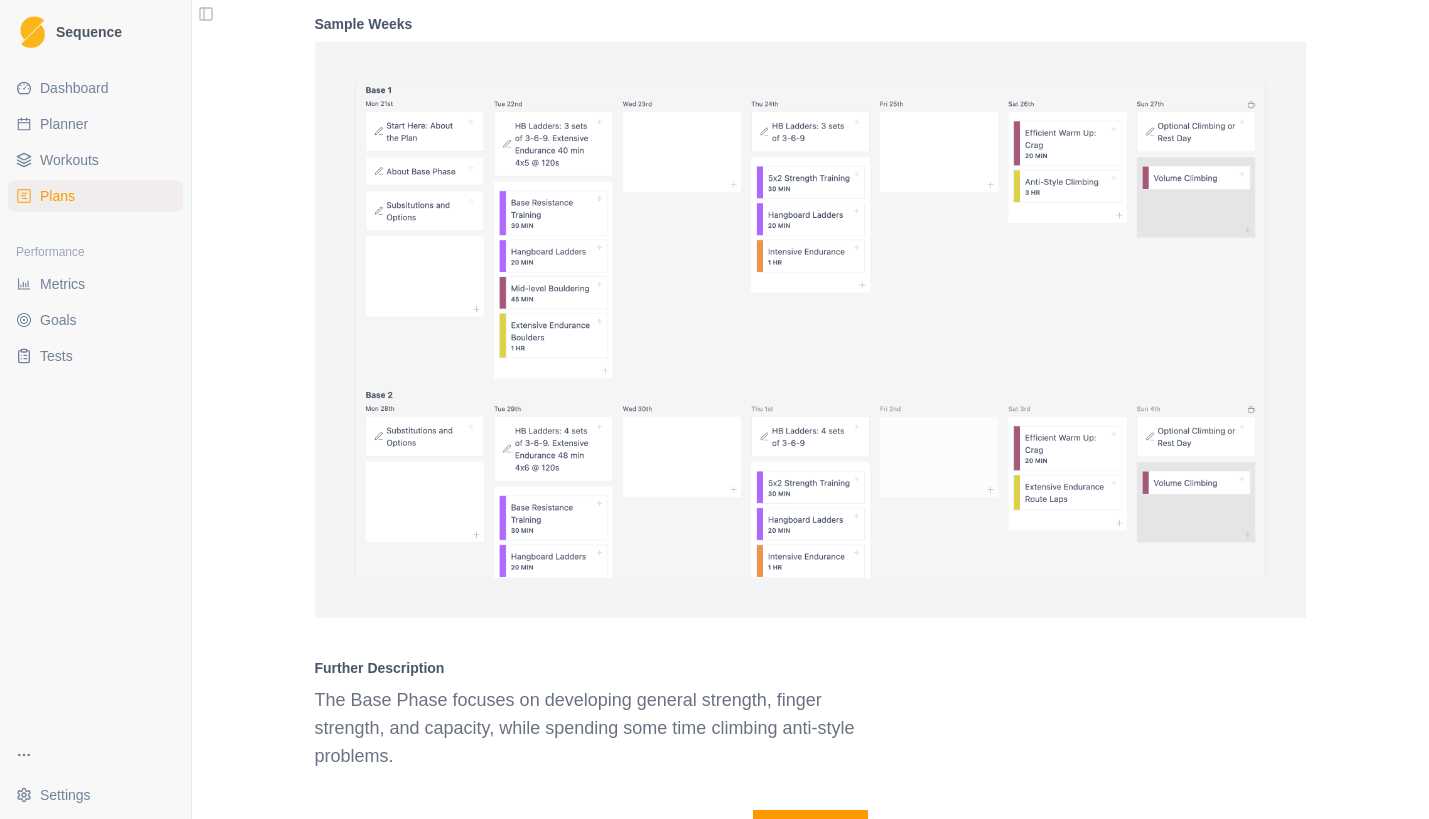 scroll, scrollTop: 2384, scrollLeft: 0, axis: vertical 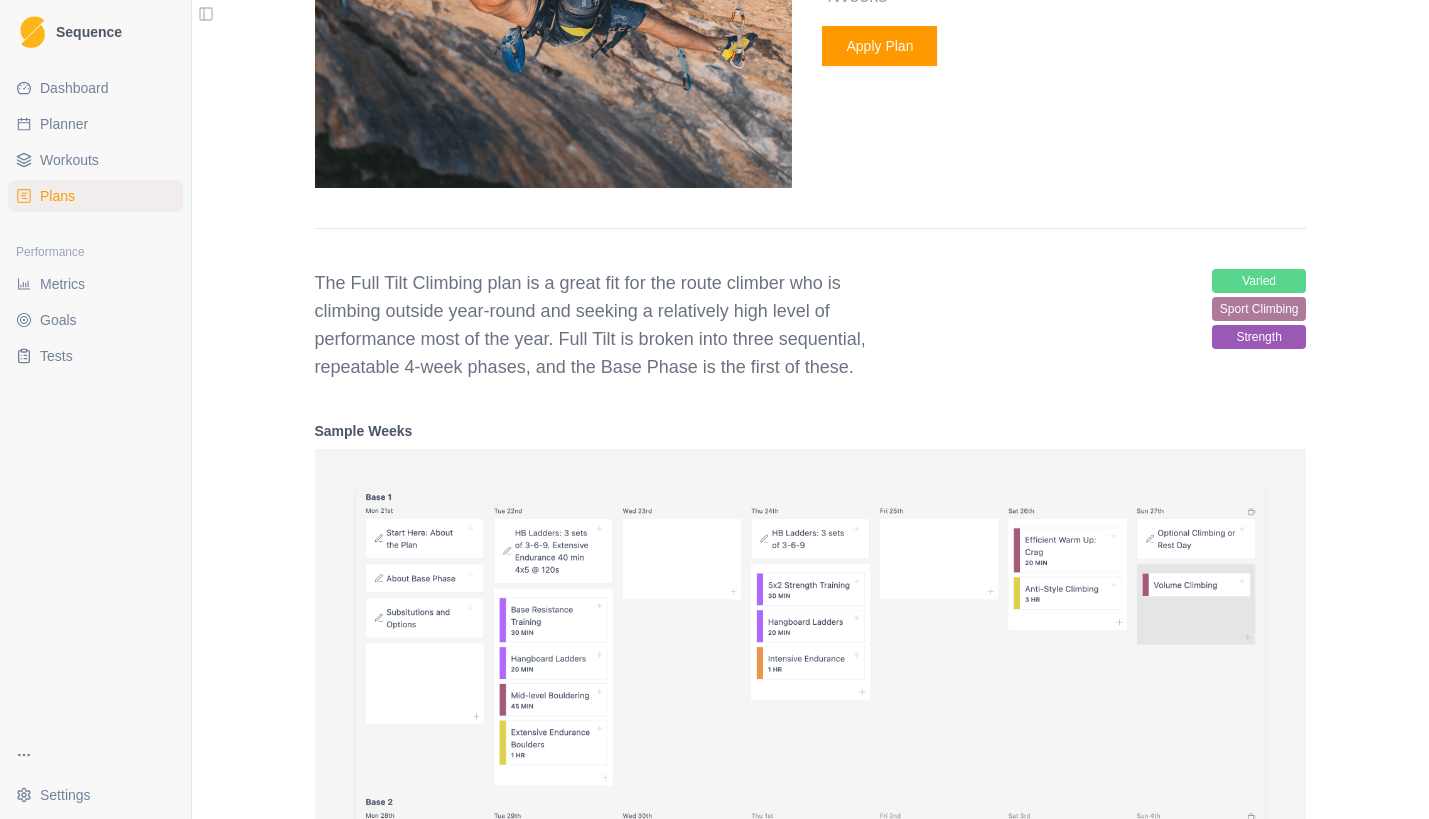 click on "The Full Tilt Climbing plan is a great fit for the route climber who is climbing outside year-round and seeking a relatively high level of performance most of the year.  Full Tilt is broken into three sequential, repeatable 4-week phases, and the Base Phase is the first of these. varied sport climbing strength" at bounding box center [811, 325] 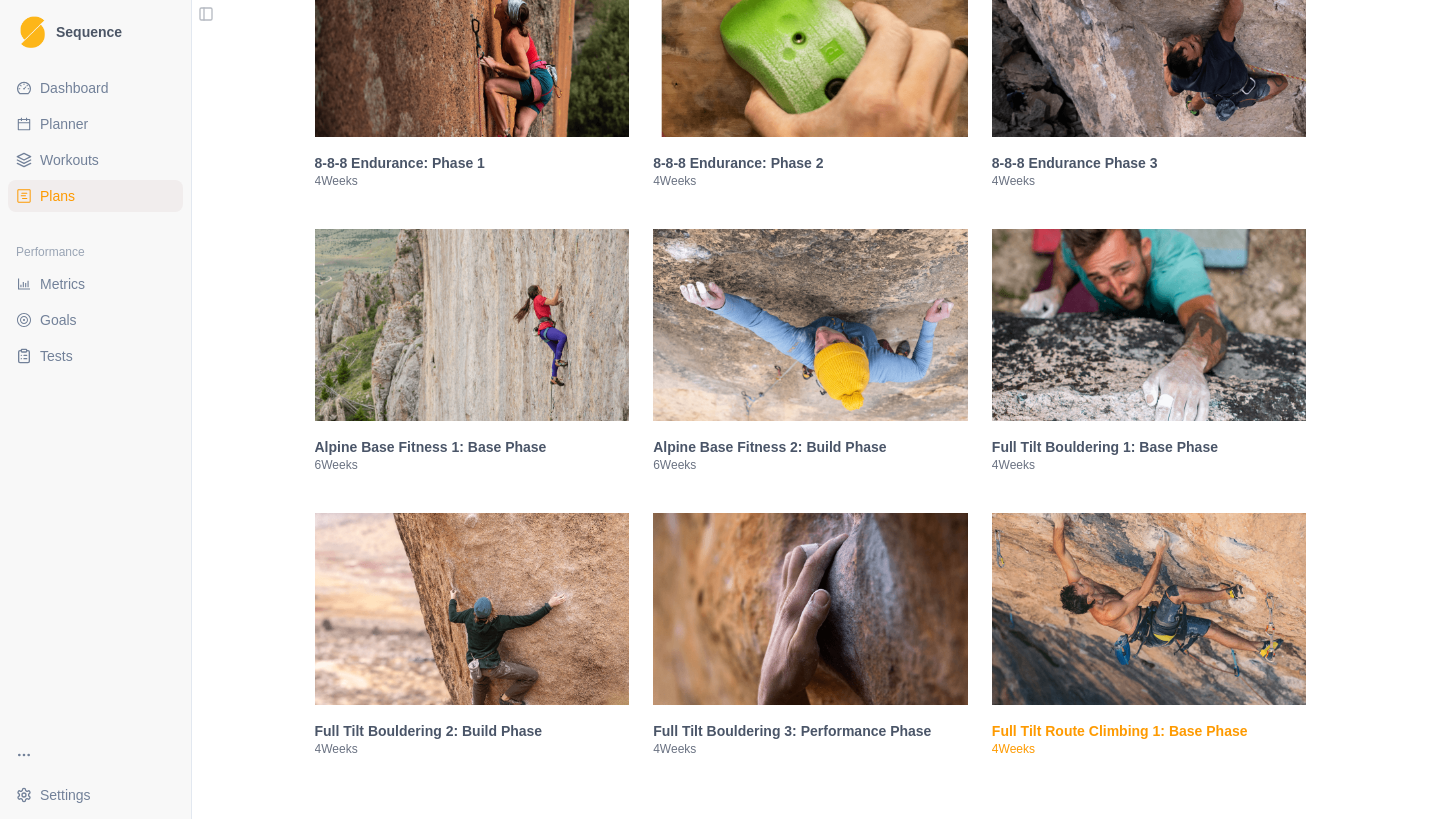 scroll, scrollTop: 1297, scrollLeft: 0, axis: vertical 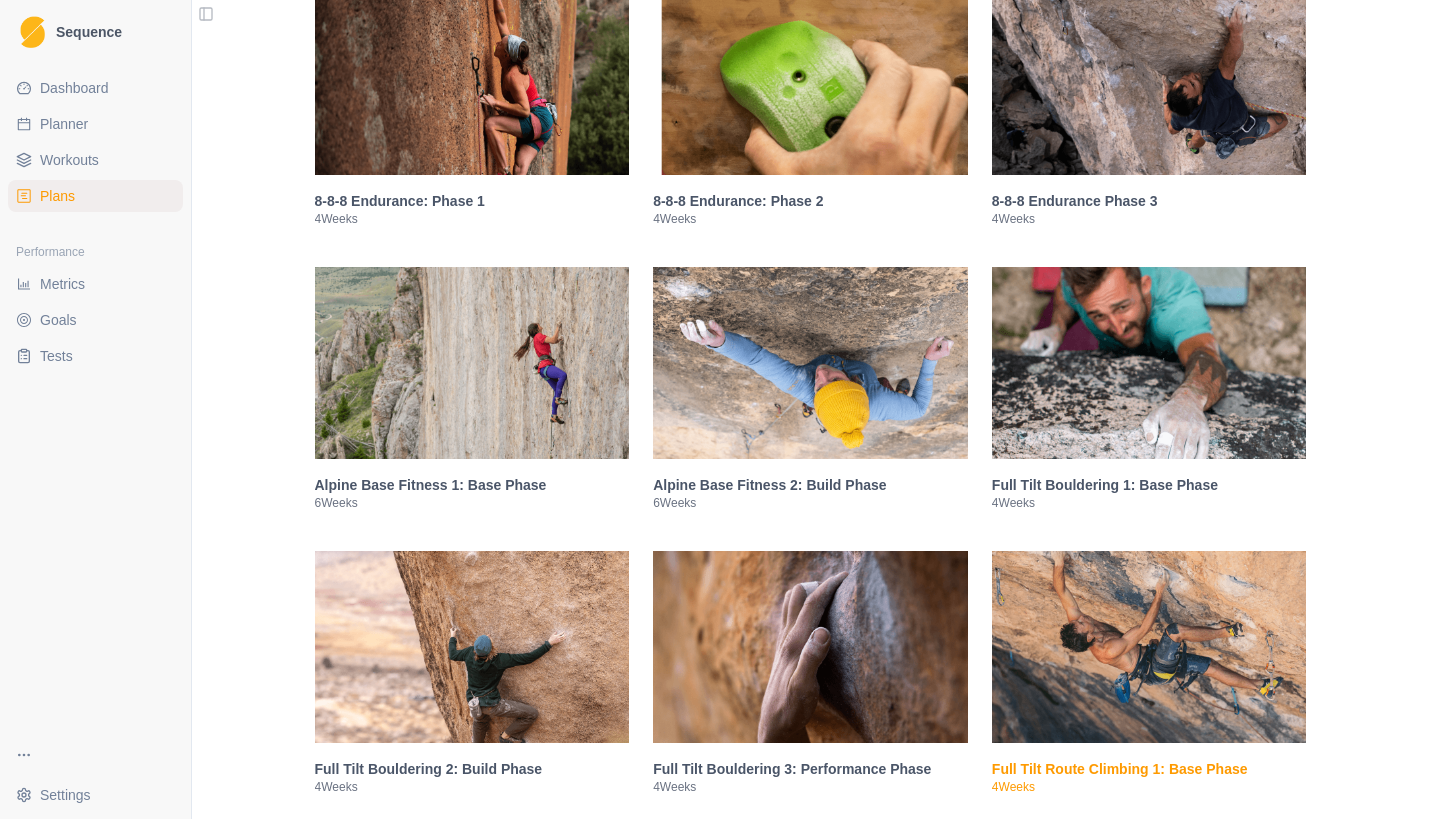 click on "8-8-8 Endurance: Phase 1" at bounding box center (472, 201) 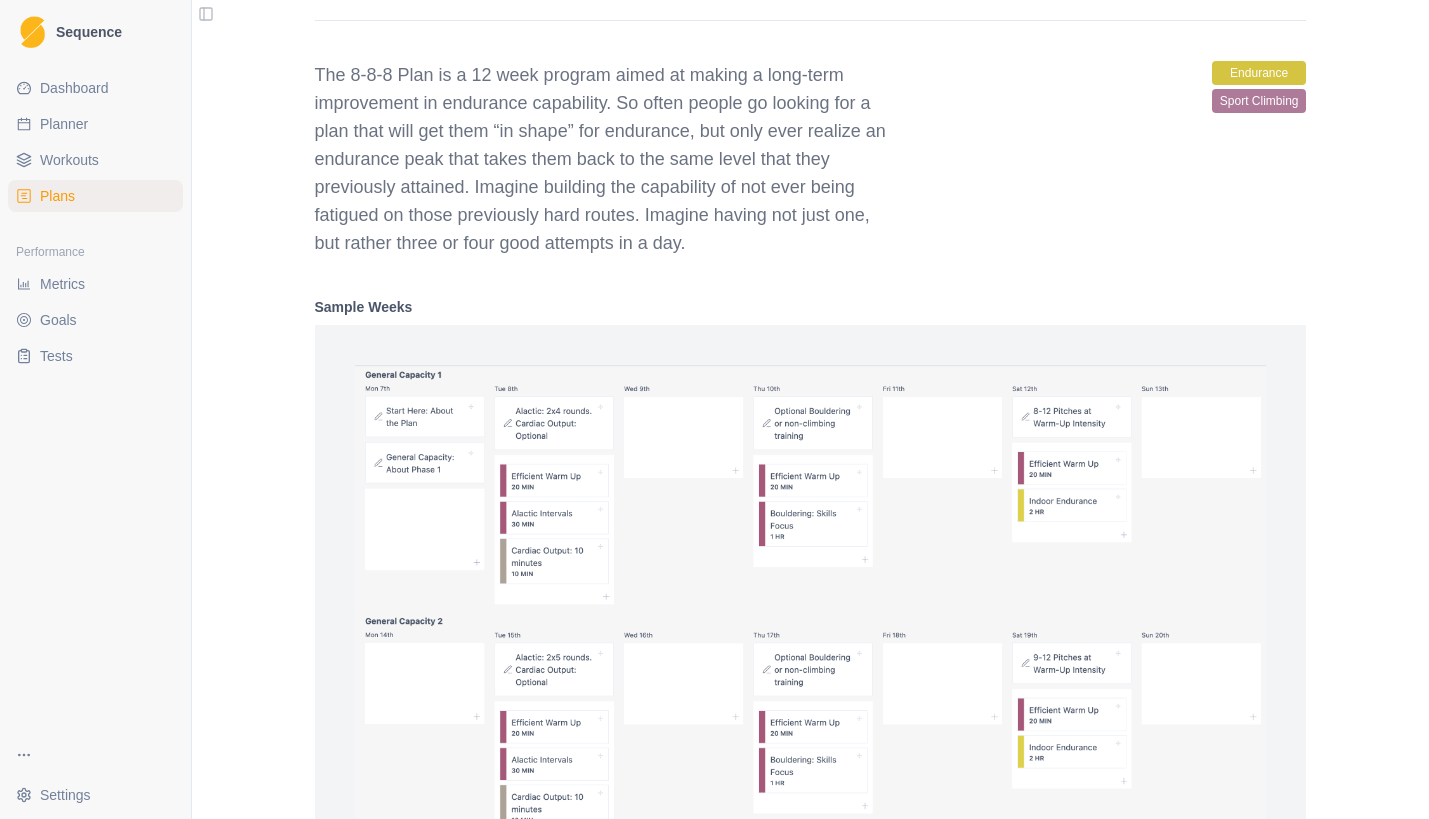scroll, scrollTop: 2655, scrollLeft: 0, axis: vertical 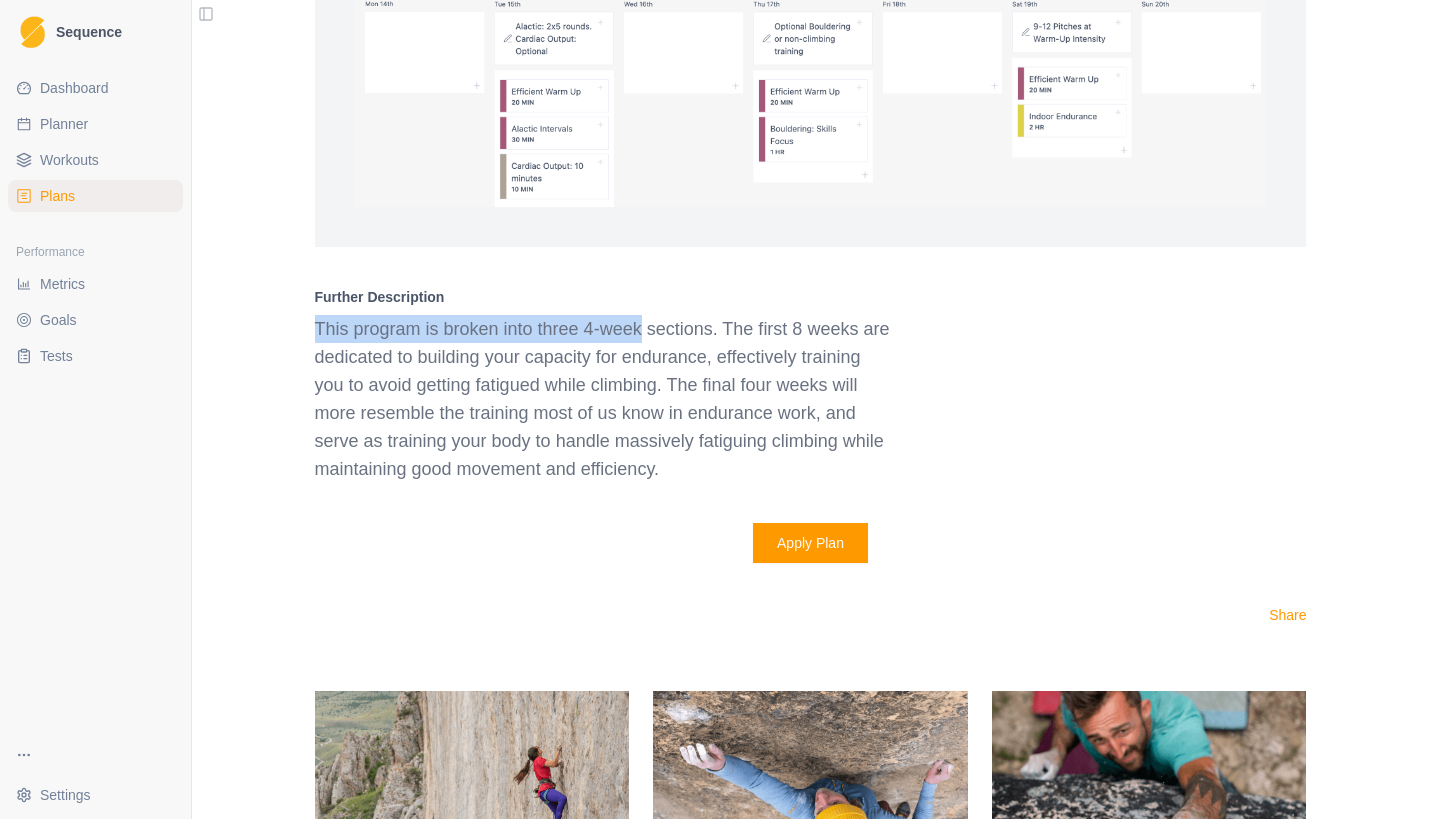 drag, startPoint x: 304, startPoint y: 353, endPoint x: 636, endPoint y: 364, distance: 332.1822 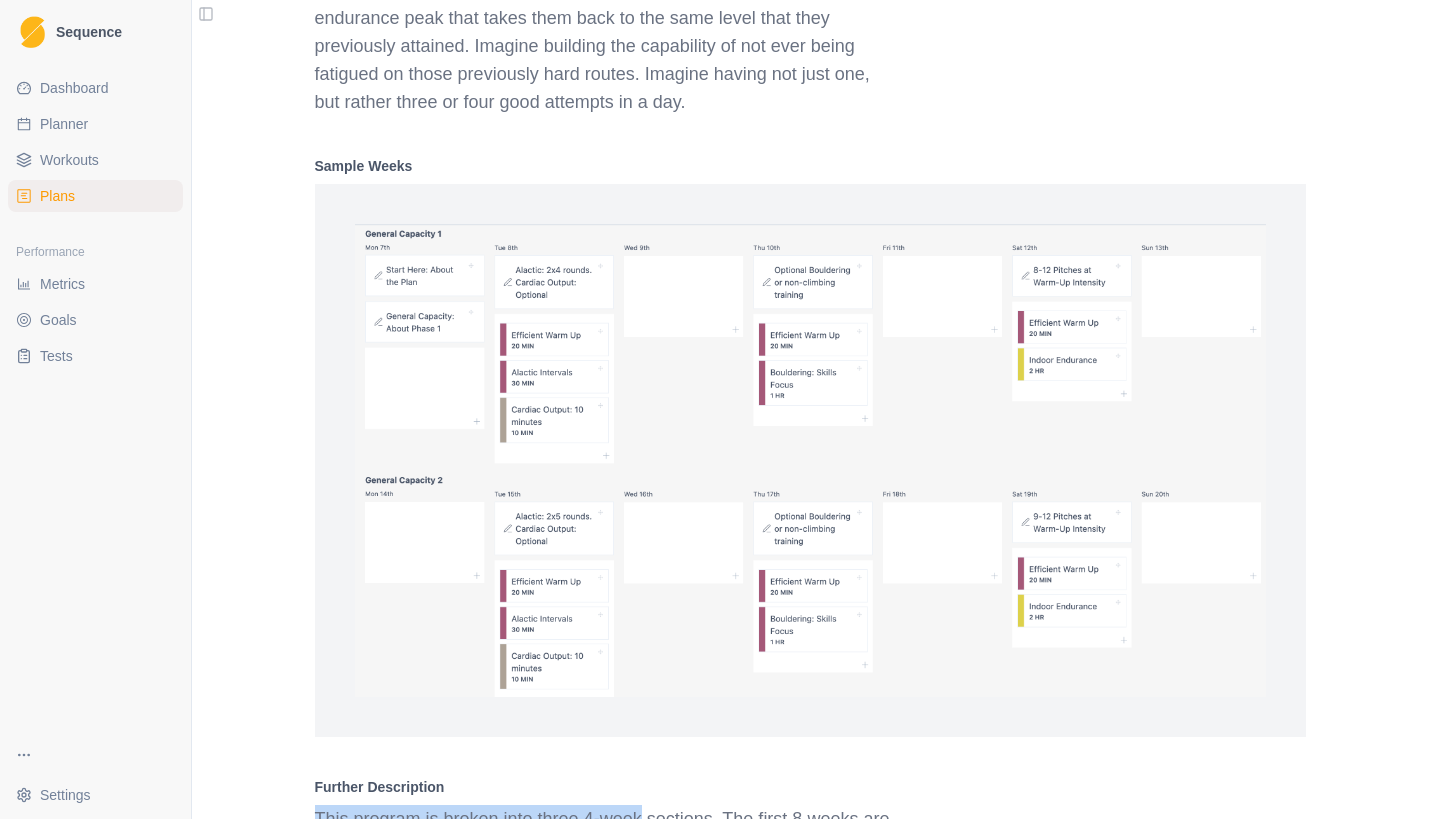 scroll, scrollTop: 2305, scrollLeft: 0, axis: vertical 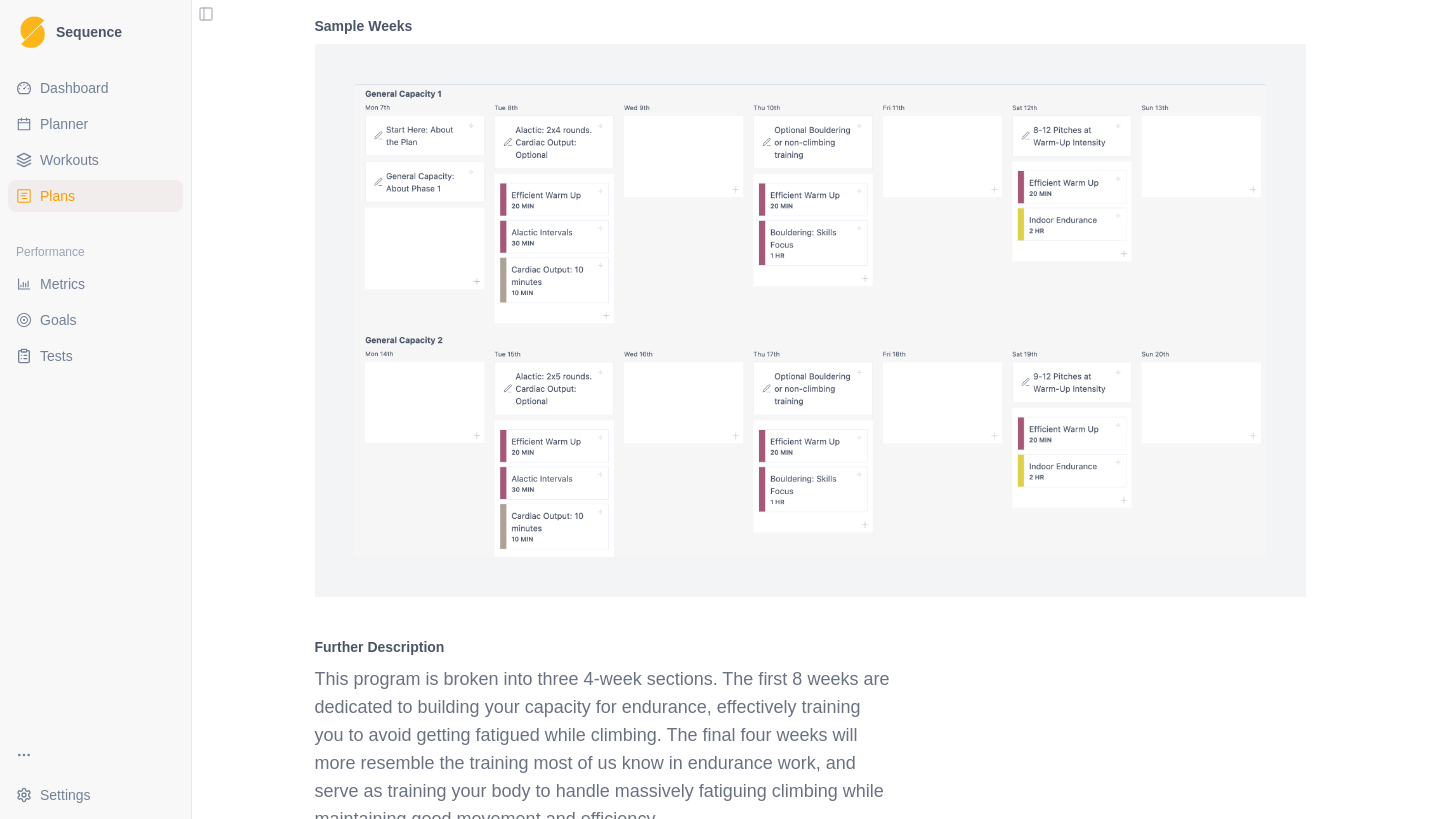 click on "This program is broken into three 4-week sections. The first 8 weeks are dedicated to building your capacity for endurance, effectively training you to avoid getting fatigued while climbing. The final four weeks will more resemble the training most of us know in endurance work, and serve as training your body to handle massively fatiguing climbing while maintaining good movement and efficiency." at bounding box center (603, 749) 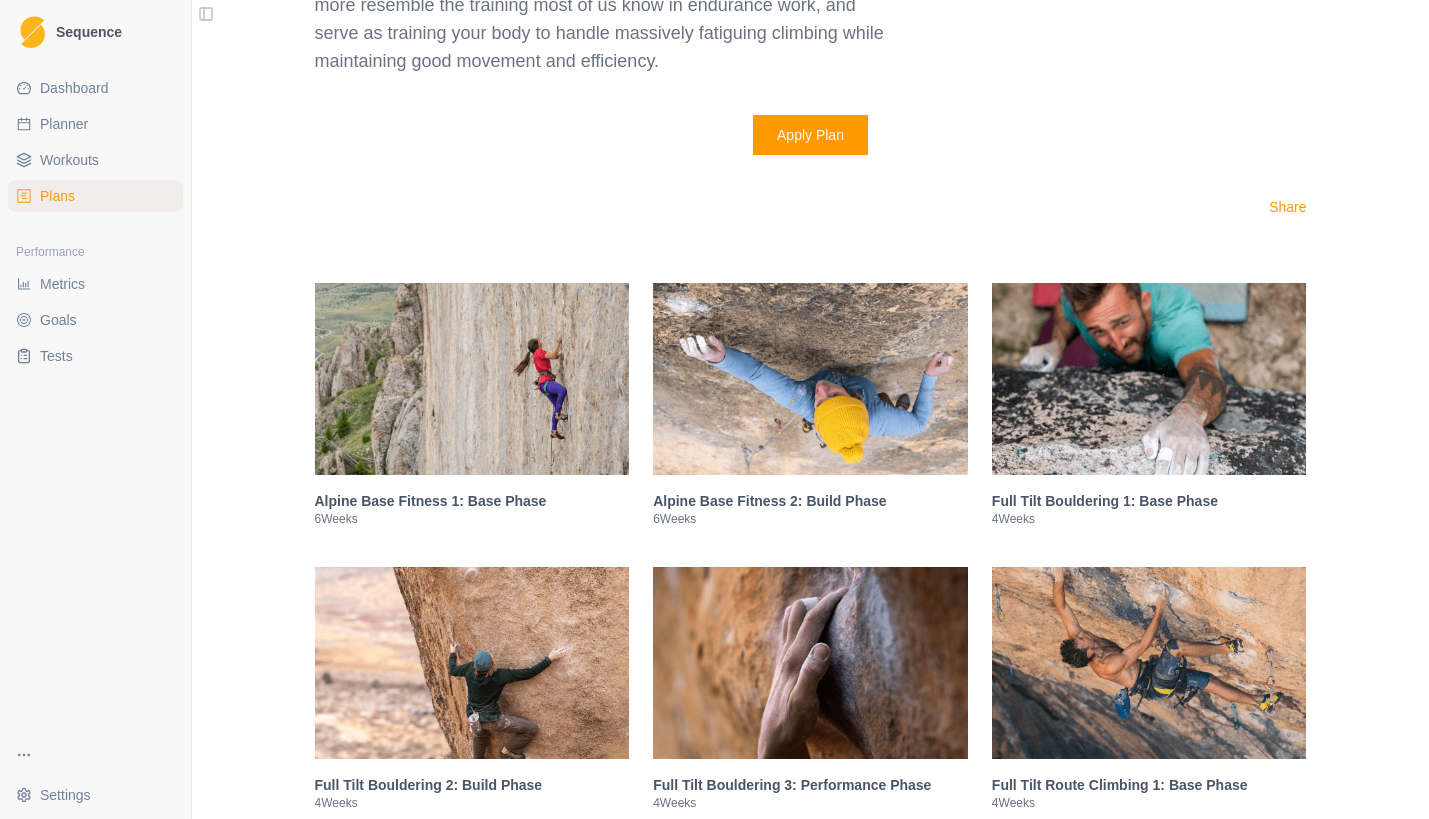 scroll, scrollTop: 3414, scrollLeft: 0, axis: vertical 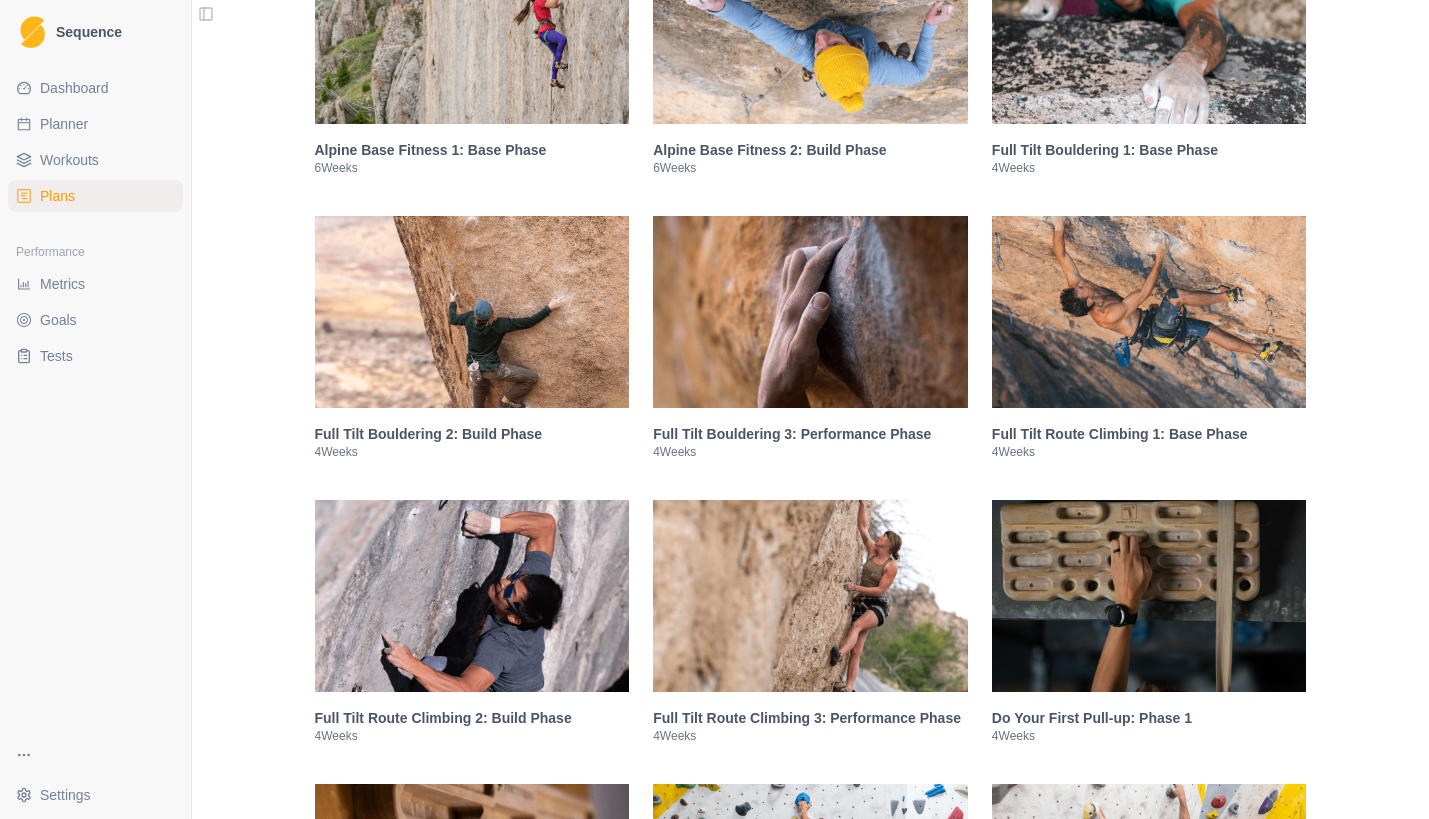 click on "Plans" at bounding box center (57, 196) 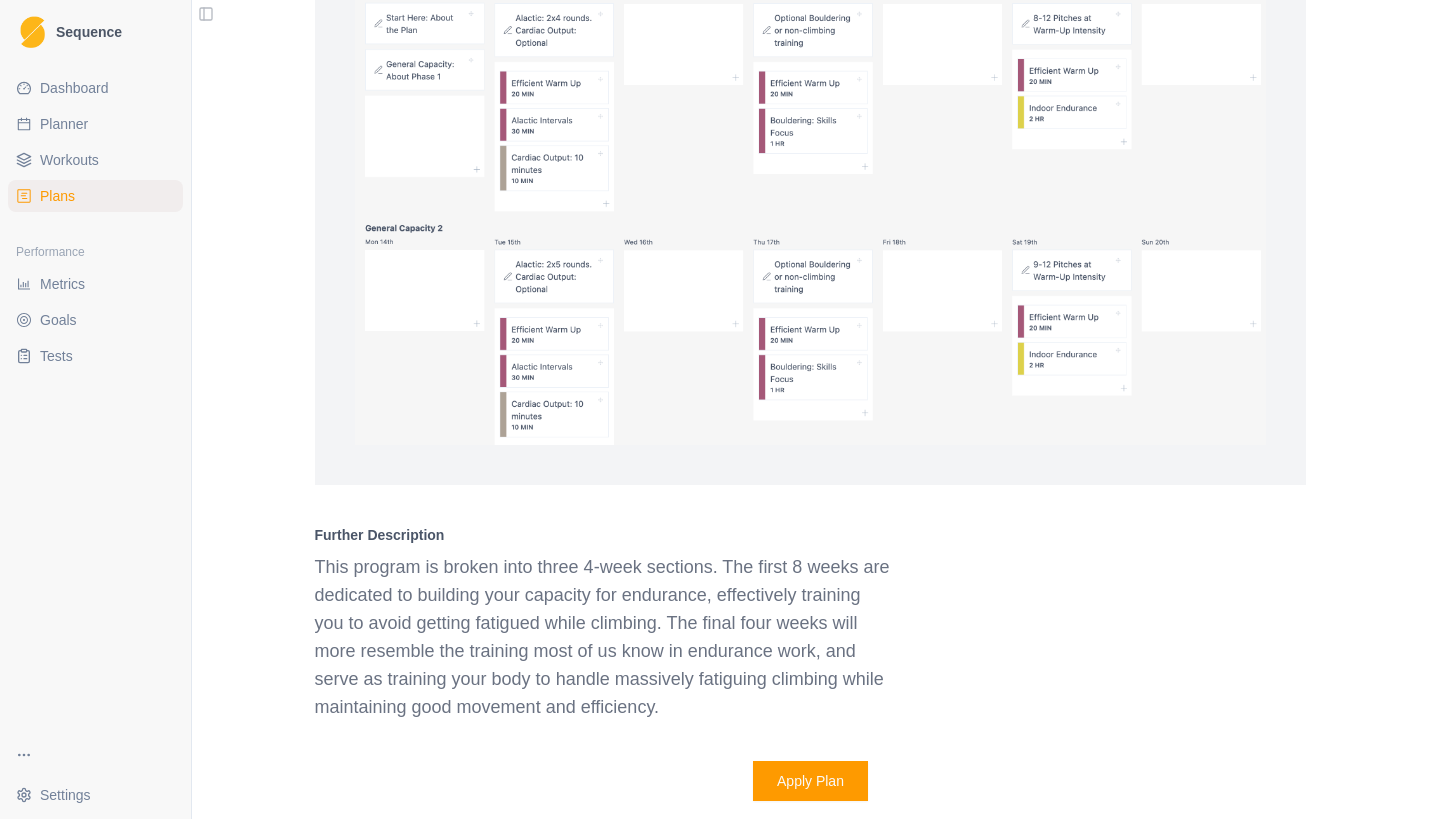 scroll, scrollTop: 3379, scrollLeft: 0, axis: vertical 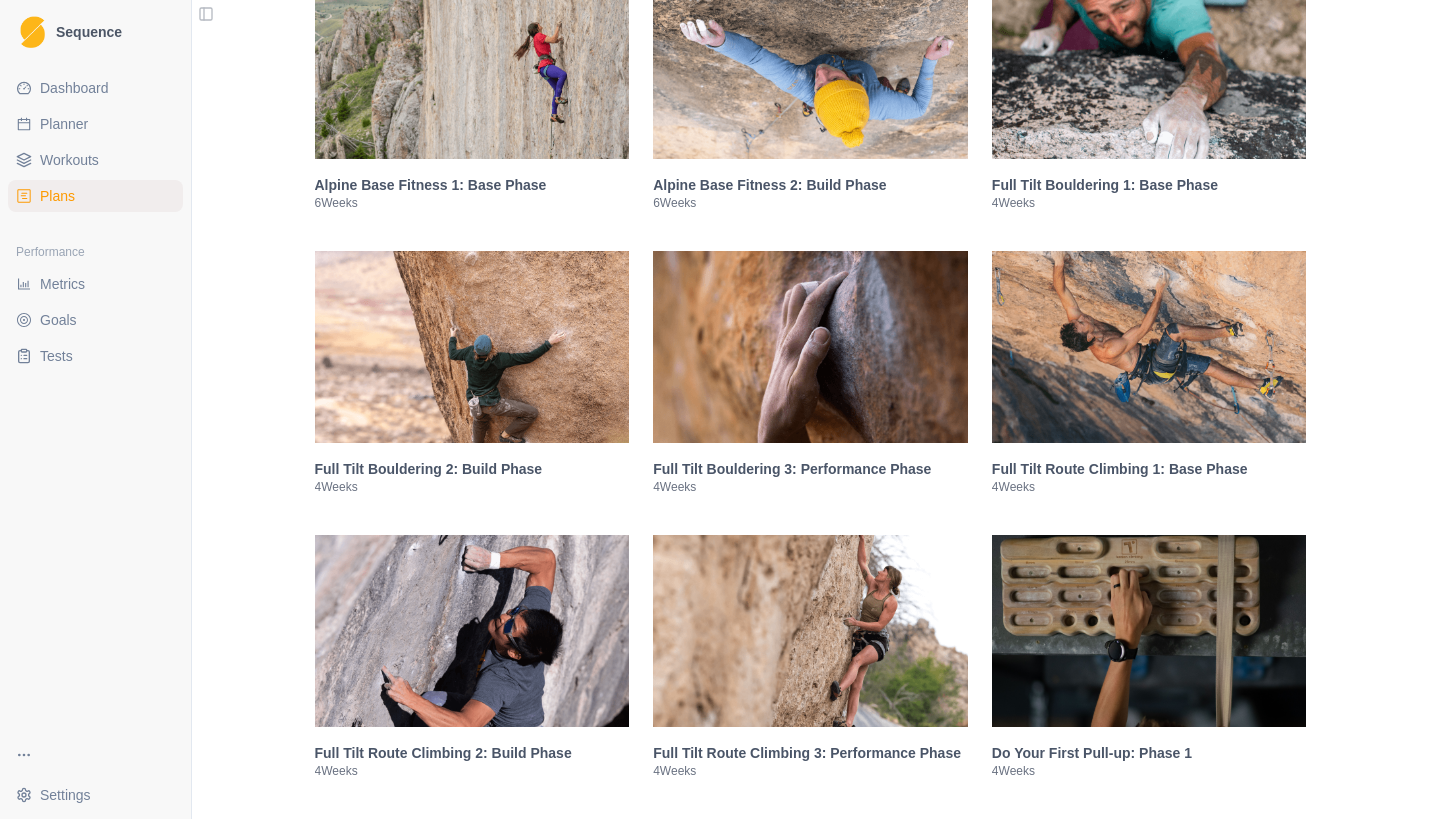click on "Plans" at bounding box center [95, 196] 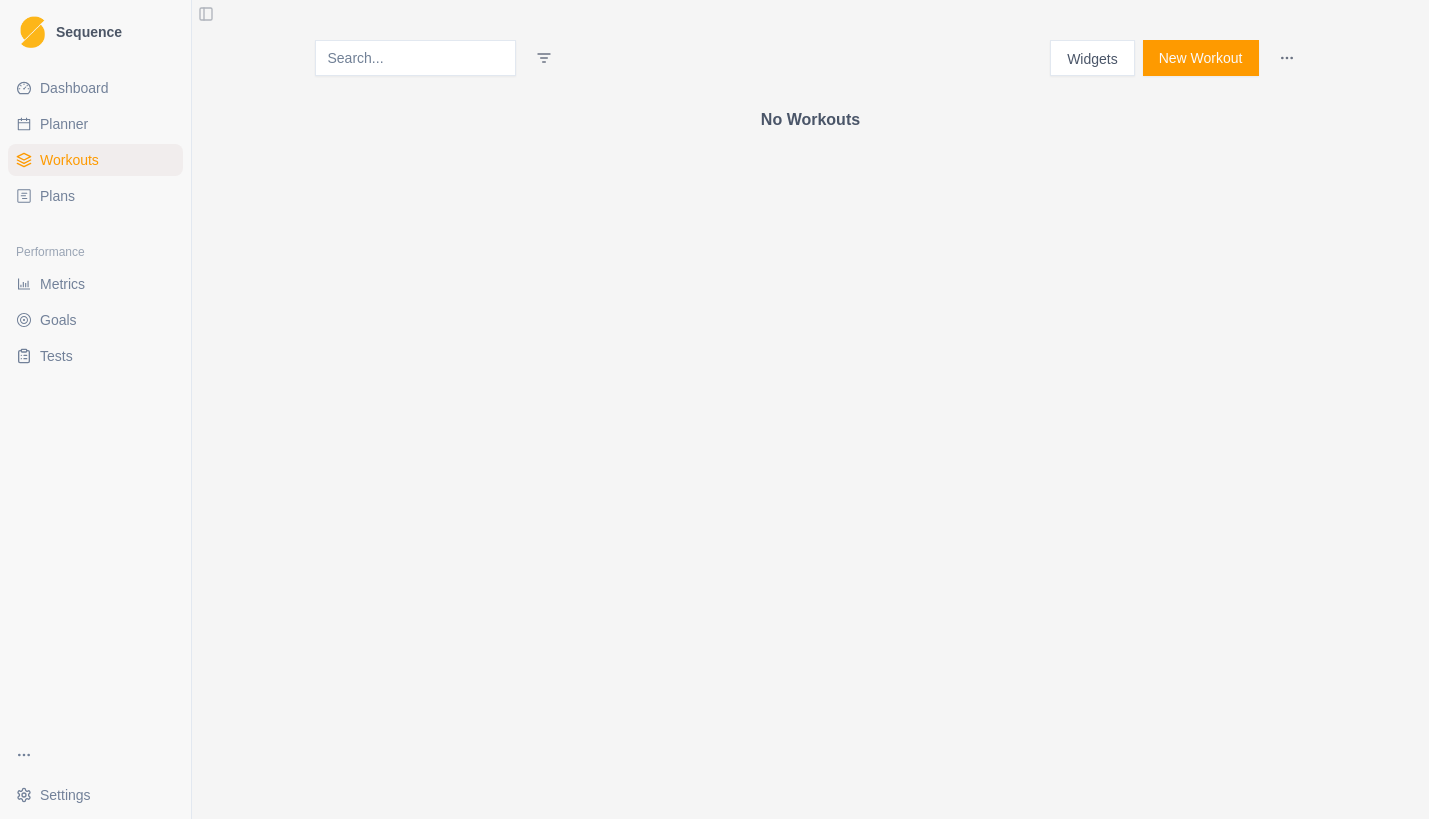 scroll, scrollTop: 0, scrollLeft: 0, axis: both 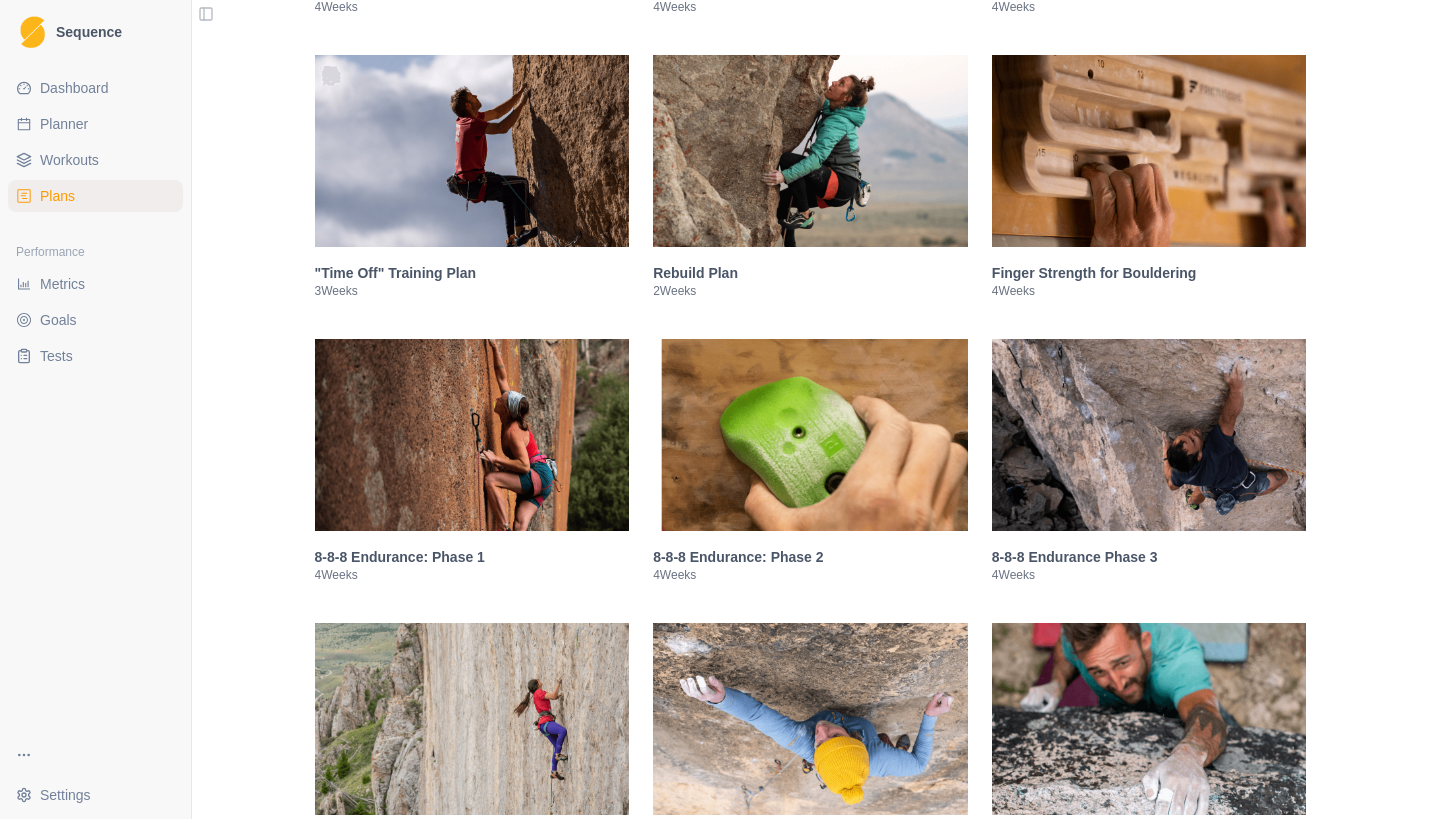 click on "Make training simple with a plan from Climb Strong Whether you're looking to send your project, increase finger strength, or become a better climber,  Climb Strong  training plans are the way to get started. Browse the collection of plans to find one that's right for you. Clear Filters Bouldering Plan 4  Weeks Sport Climbing Plan 4  Weeks Base Strength 1 4  Weeks Base Strength II 4  Weeks Boulder Performance: Phase 1 Strength 4  Weeks Boulder Performance: Phase 2 Power 4  Weeks "Time Off" Training Plan 3  Weeks Rebuild Plan 2  Weeks Finger Strength for Bouldering 4  Weeks 8-8-8 Endurance: Phase 1 4  Weeks 8-8-8 Endurance: Phase 2 4  Weeks 8-8-8 Endurance Phase 3 4  Weeks Alpine Base Fitness 1: Base Phase 6  Weeks Alpine Base Fitness 2: Build Phase 6  Weeks Full Tilt Bouldering 1: Base Phase 4  Weeks Full Tilt Bouldering 2: Build Phase 4  Weeks Full Tilt Bouldering 3: Performance Phase 4  Weeks Full Tilt Route Climbing 1: Base Phase 4  Weeks Full Tilt Route Climbing 2: Build Phase 4  Weeks 4  Weeks 4  Weeks 4" at bounding box center (810, 1083) 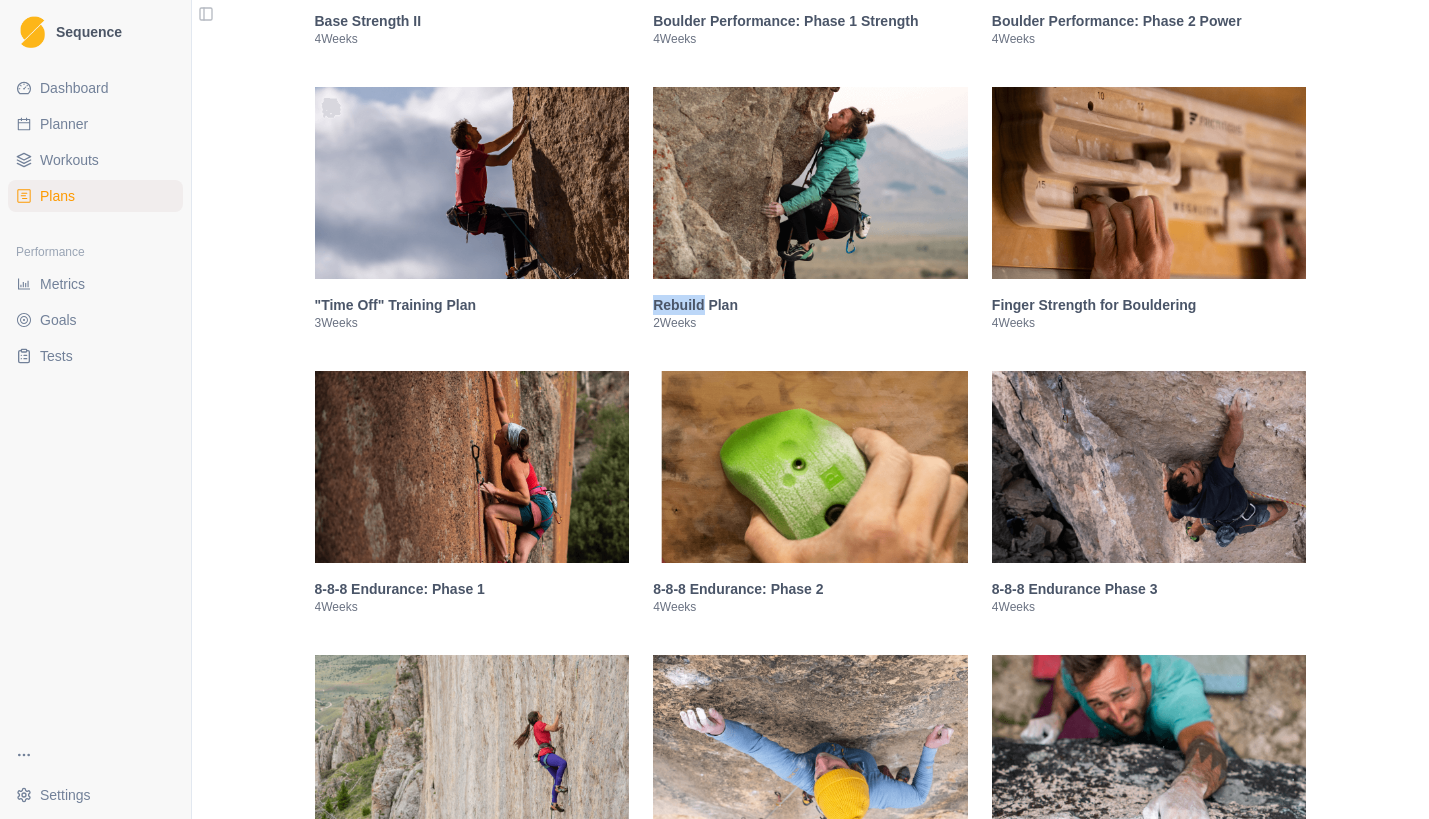 scroll, scrollTop: 759, scrollLeft: 0, axis: vertical 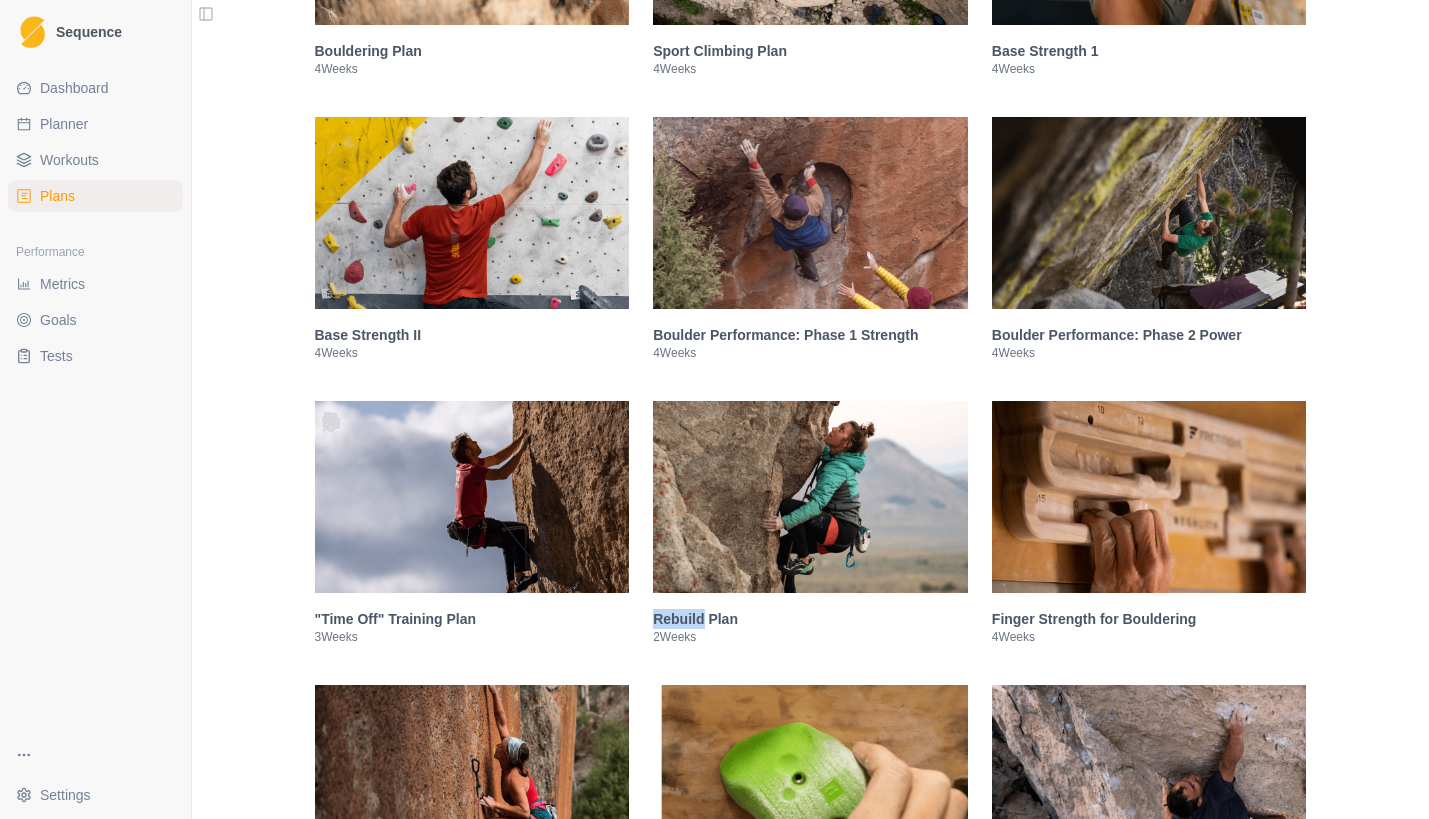 click at bounding box center (810, 497) 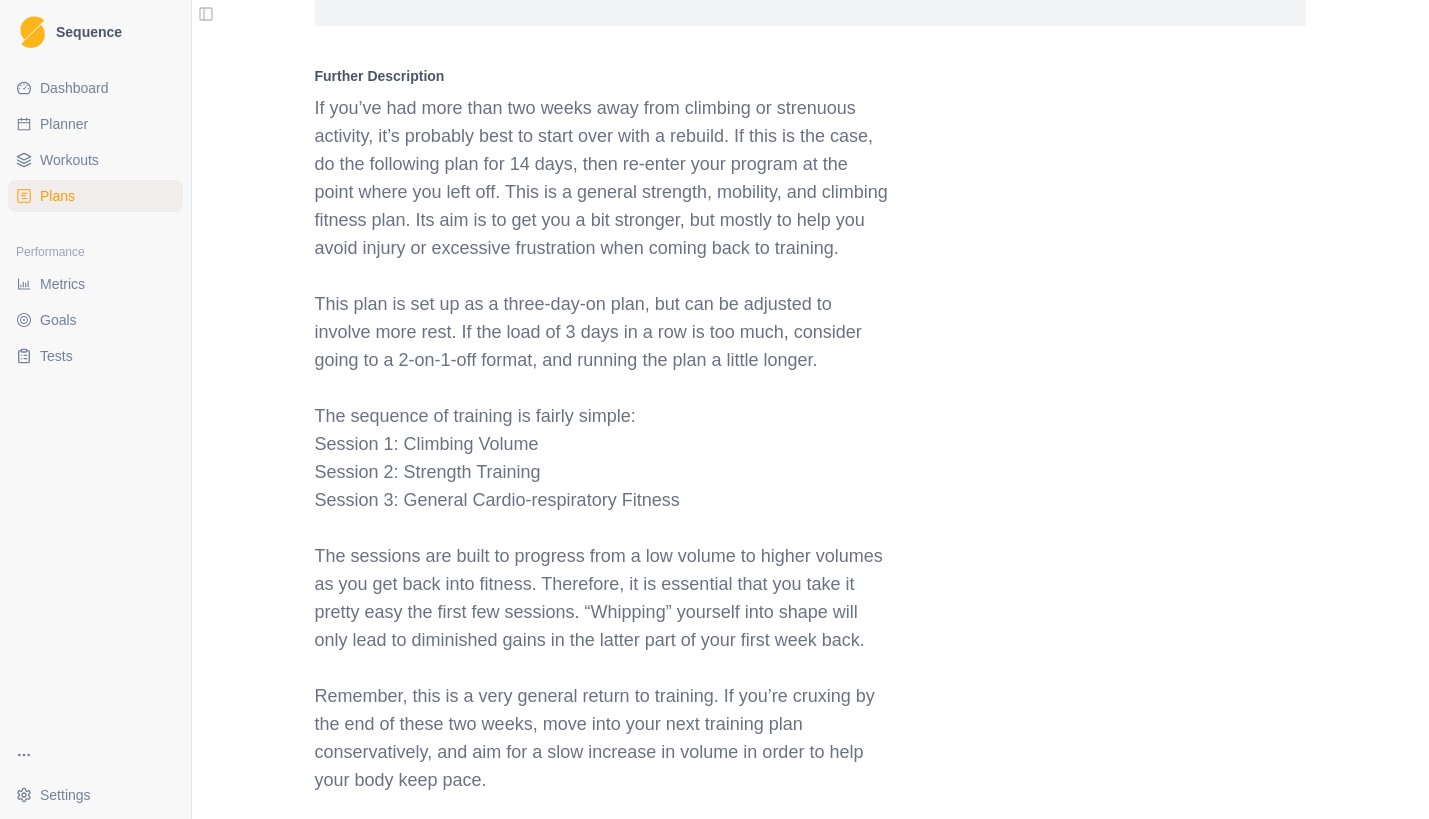 scroll, scrollTop: 2396, scrollLeft: 0, axis: vertical 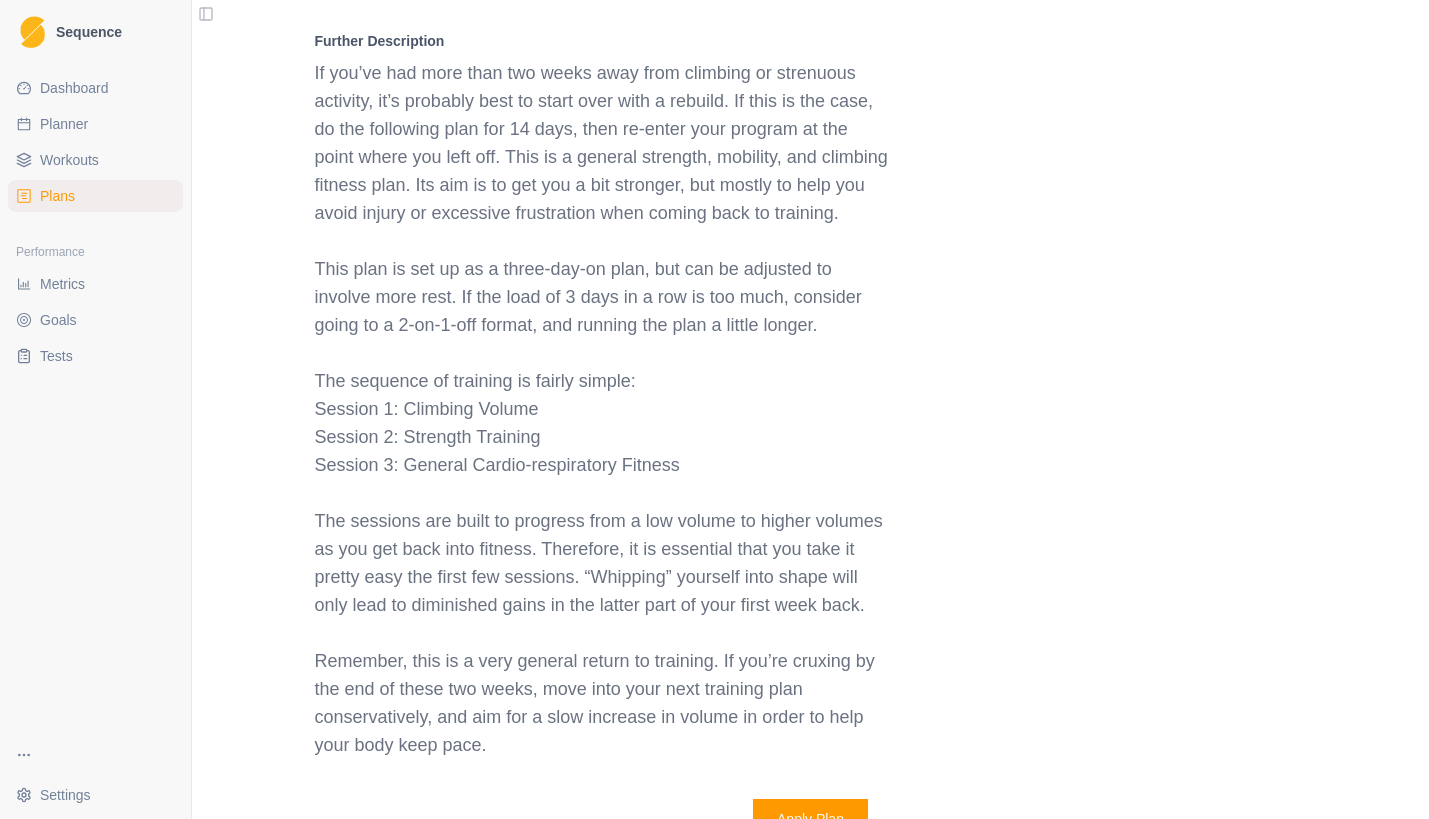 click on "Rebuild Plan 2  Weeks Apply Plan It happens…you get sick, go on vacation, or just lose steam. It’s tough to know what to do. Where do I re-enter my program? Do I just start over at day one, week one? Or do I tough it out and just start back in, even though I’ve done nothing for a month?  minimalist Sample Weeks Further Description If you’ve had more than two weeks away from climbing or strenuous activity, it’s probably best to start over with a rebuild. If this is the case, do the following plan for 14 days, then re-enter your program at the point where you left off. This is a general strength, mobility, and climbing fitness plan. Its aim is to get you a bit stronger, but mostly to help you avoid injury or excessive frustration when coming back to training.
This plan is set up as a three-day-on plan, but can be adjusted to involve more rest. If the load of 3 days in a row is too much, consider going to a 2-on-1-off format, and running the plan a little longer.
Session 1: Climbing Volume" at bounding box center [811, -87] 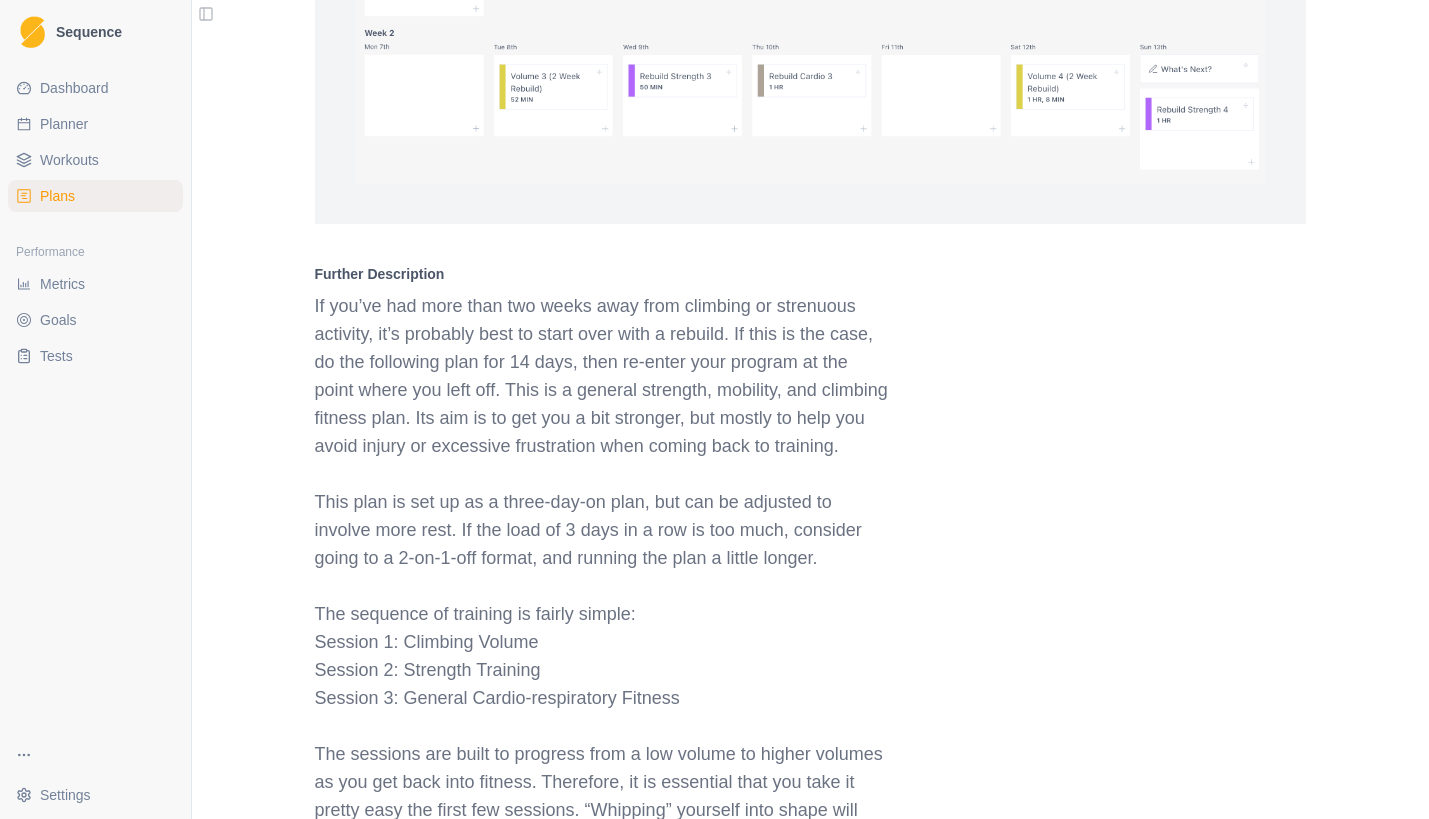 scroll, scrollTop: 1763, scrollLeft: 0, axis: vertical 